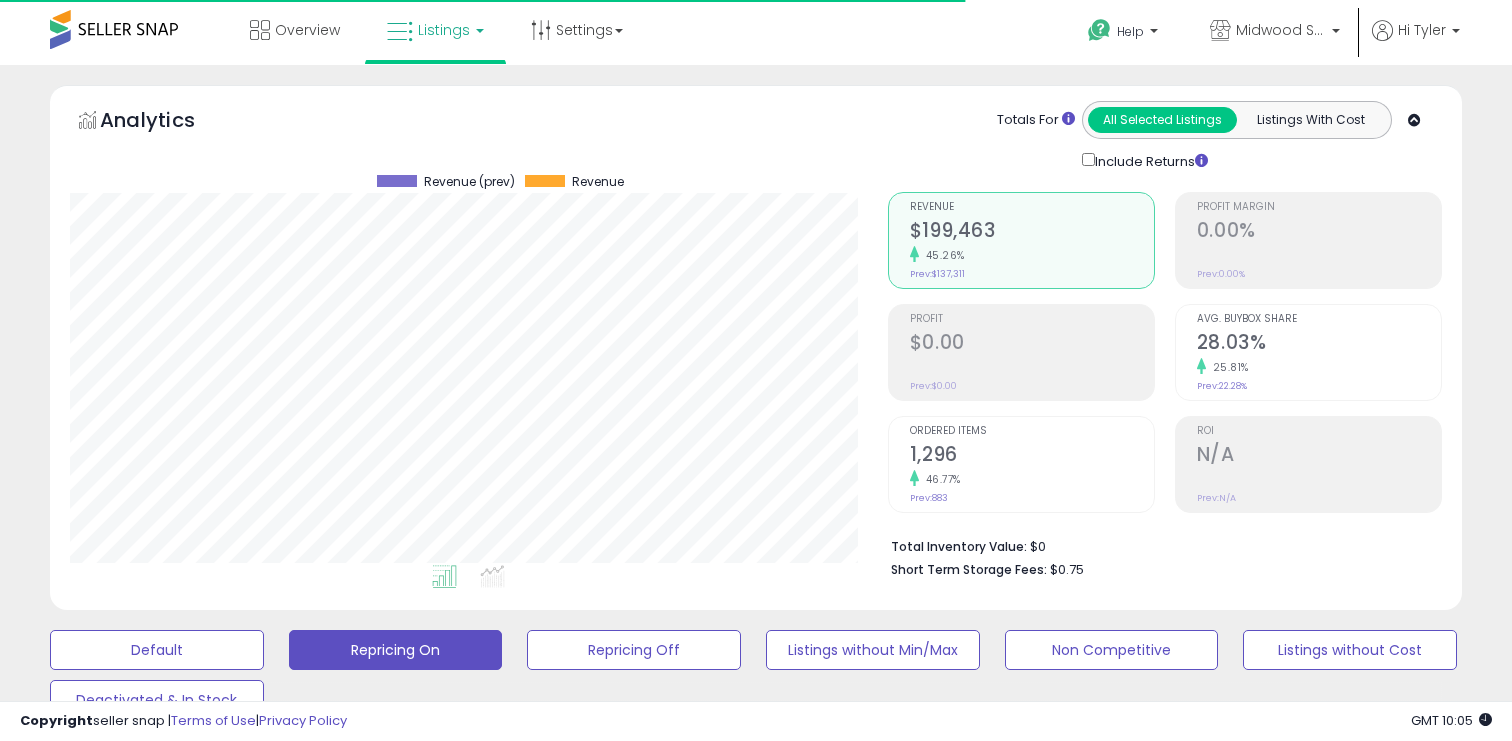 scroll, scrollTop: 259, scrollLeft: 0, axis: vertical 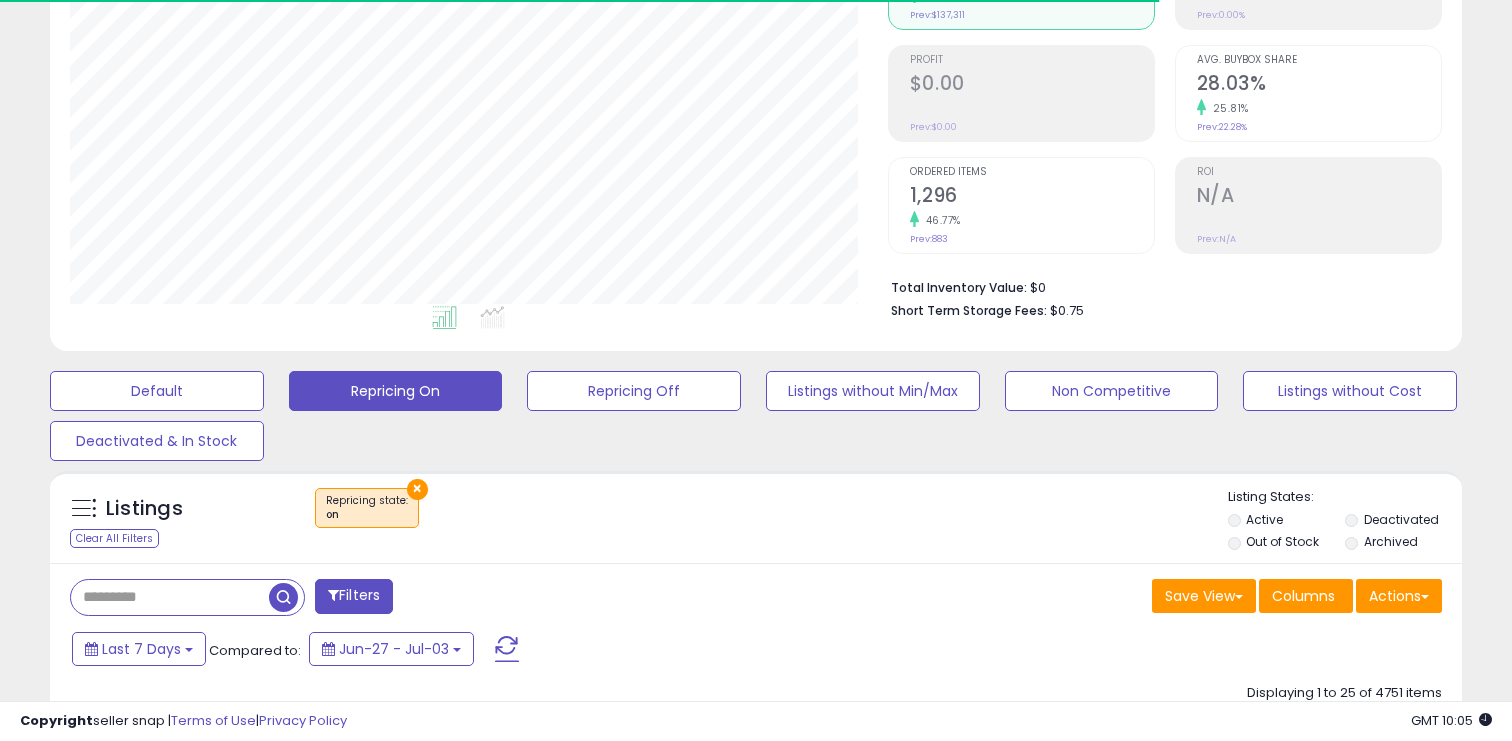 click on "Listings
Clear All Filters
×
Repricing state :
on
Active" at bounding box center [756, 2244] 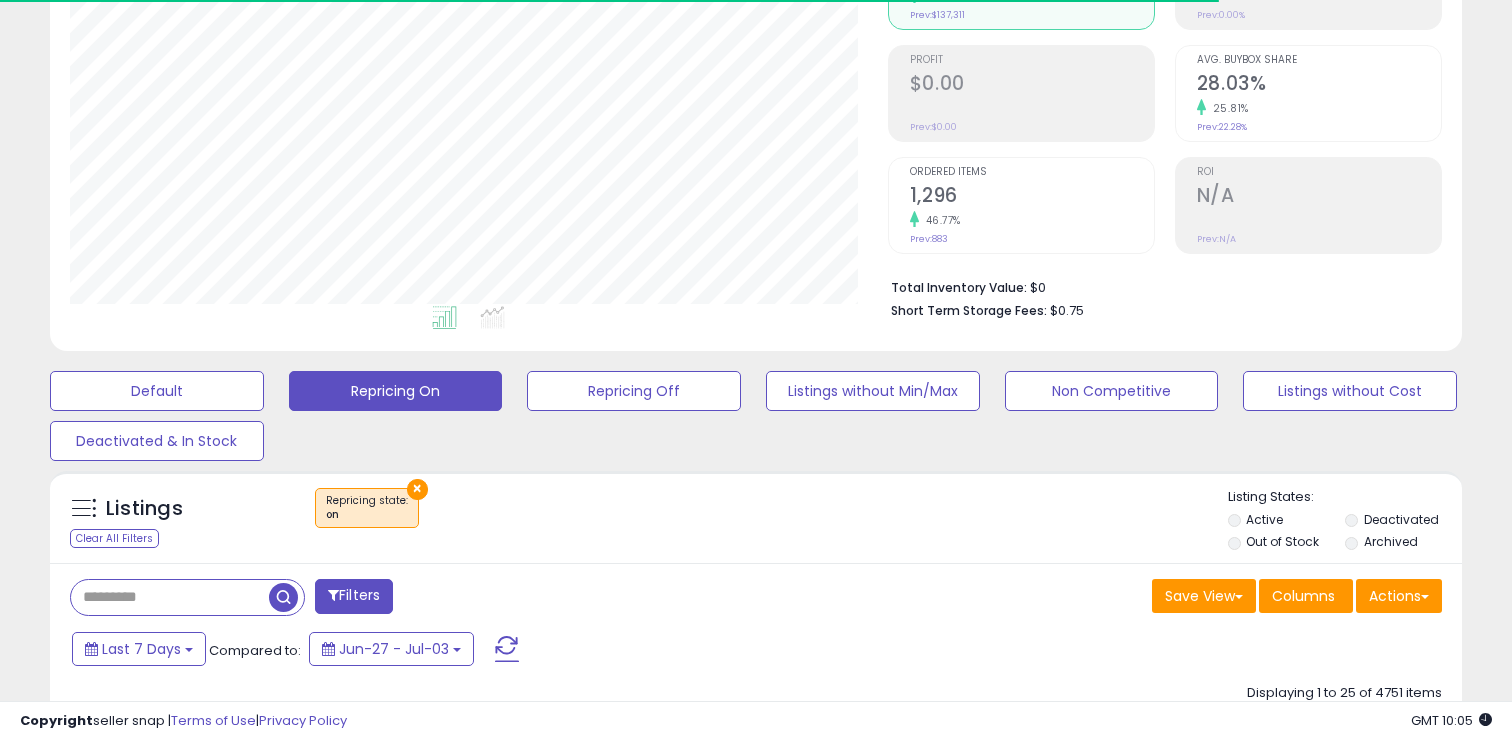 click on "×" at bounding box center (417, 489) 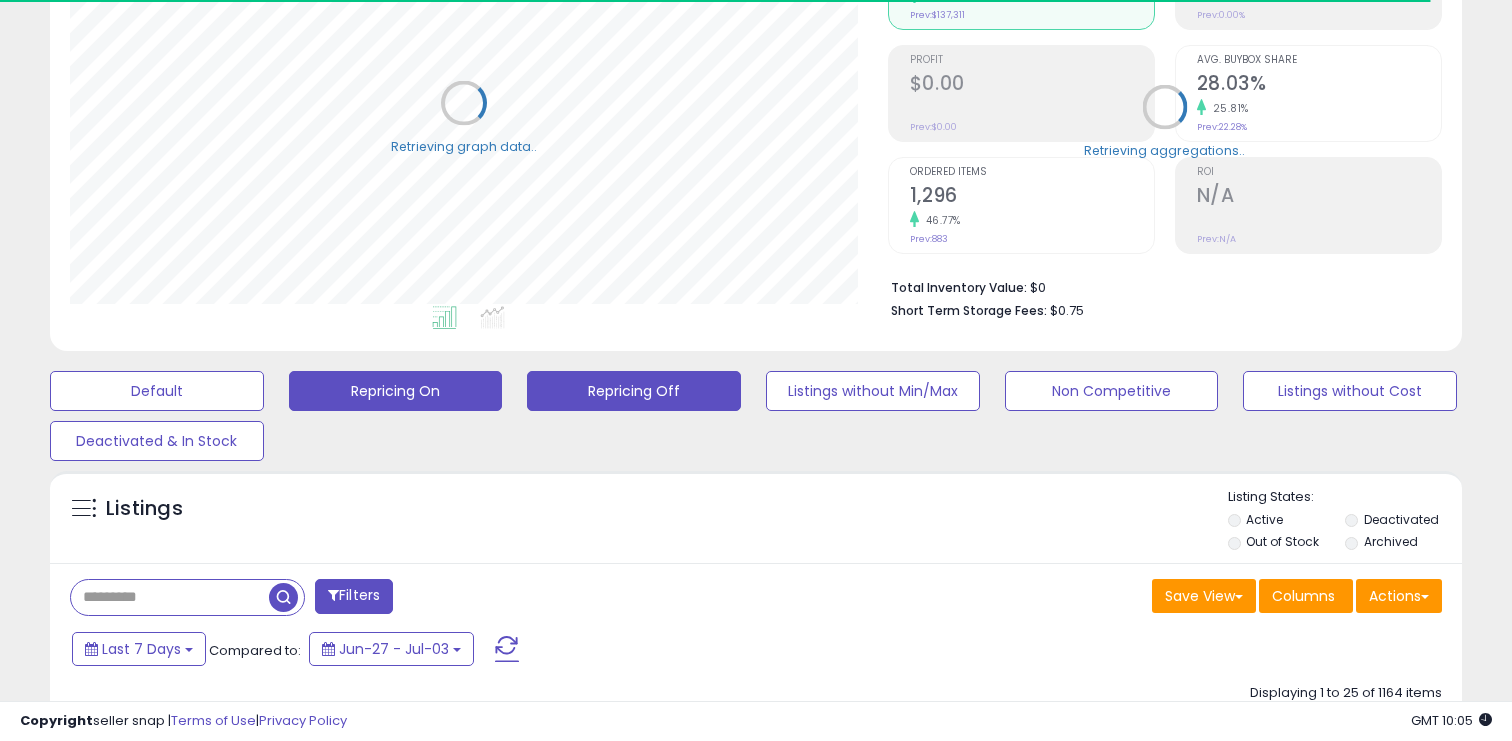 click on "Repricing Off" at bounding box center (157, 391) 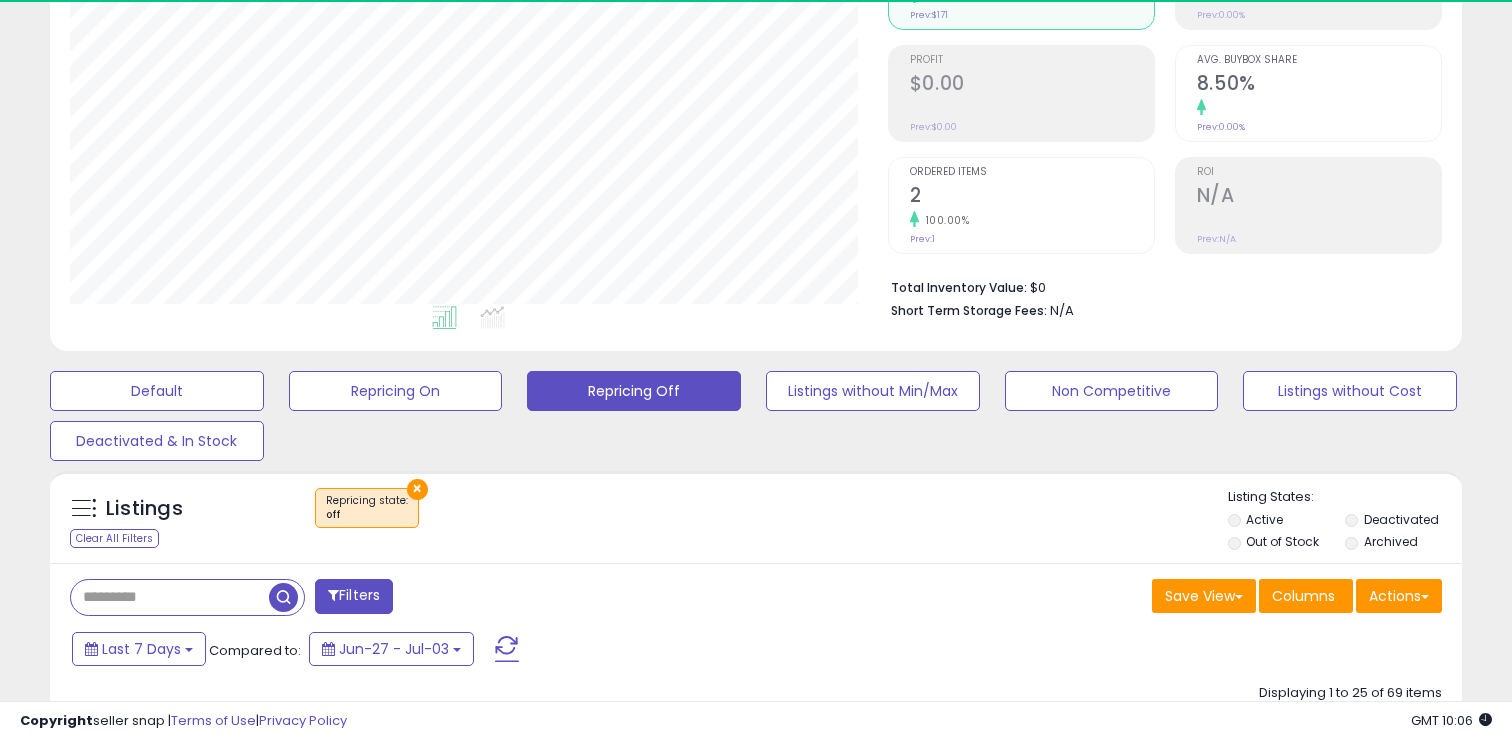 scroll, scrollTop: 999590, scrollLeft: 999182, axis: both 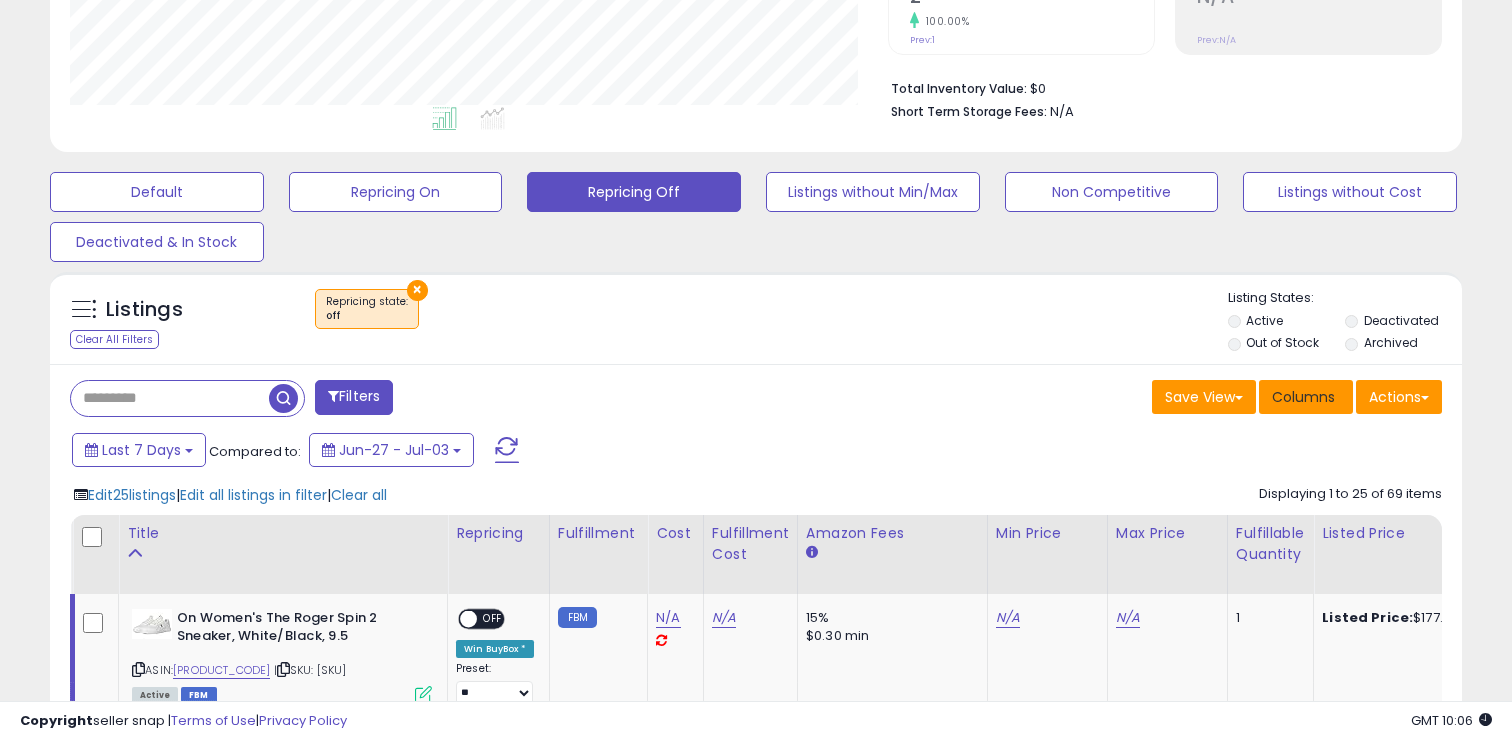 click on "Columns" at bounding box center [1306, 397] 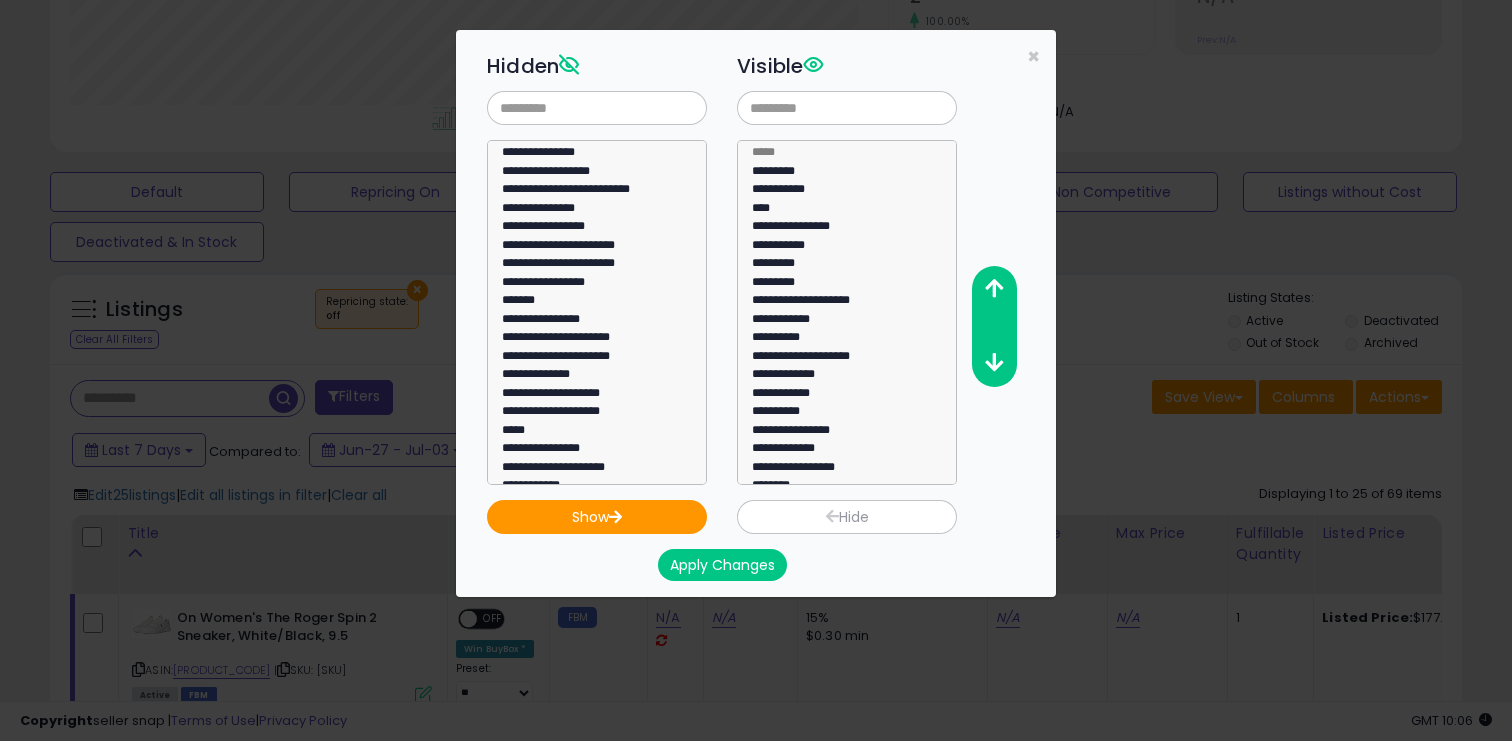 click on "**********" 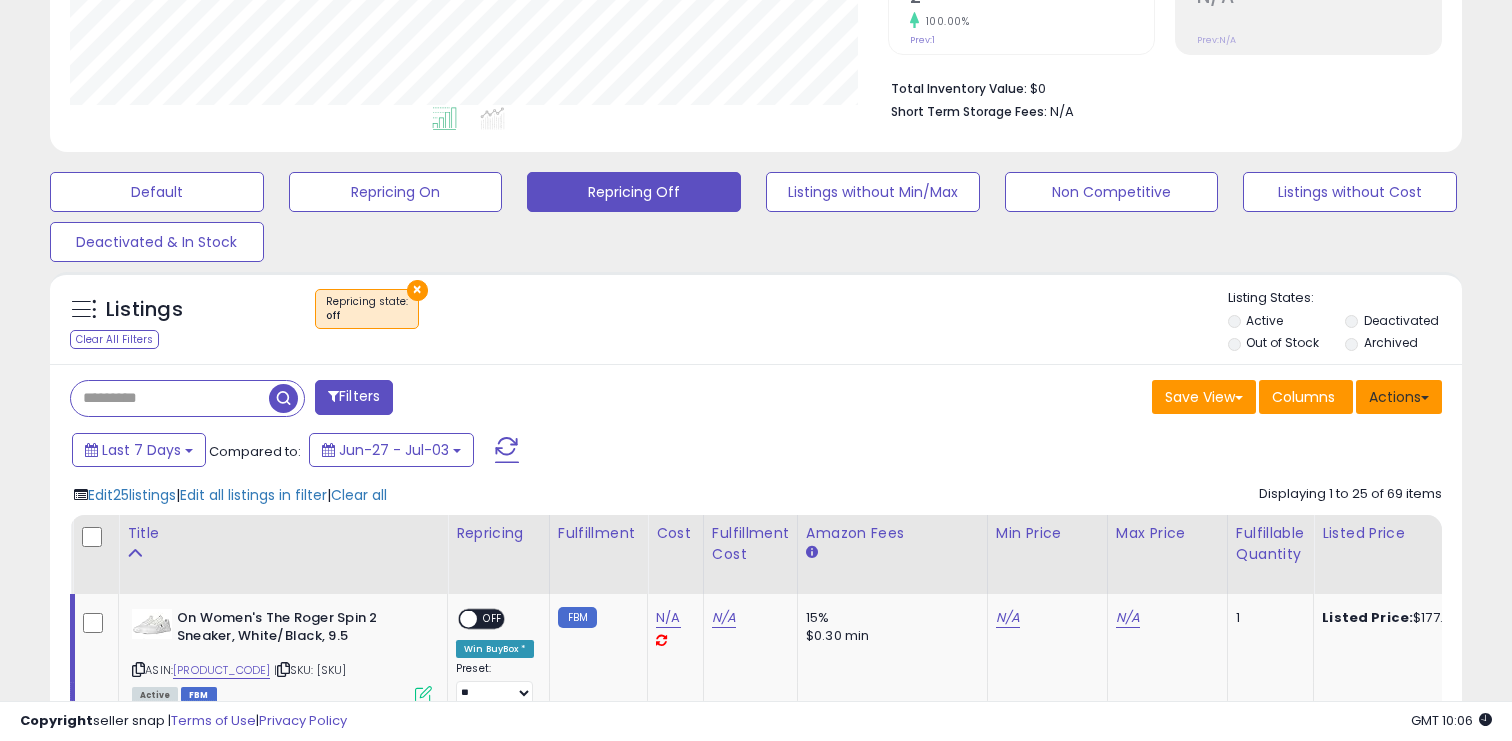 click on "Actions" at bounding box center (1399, 397) 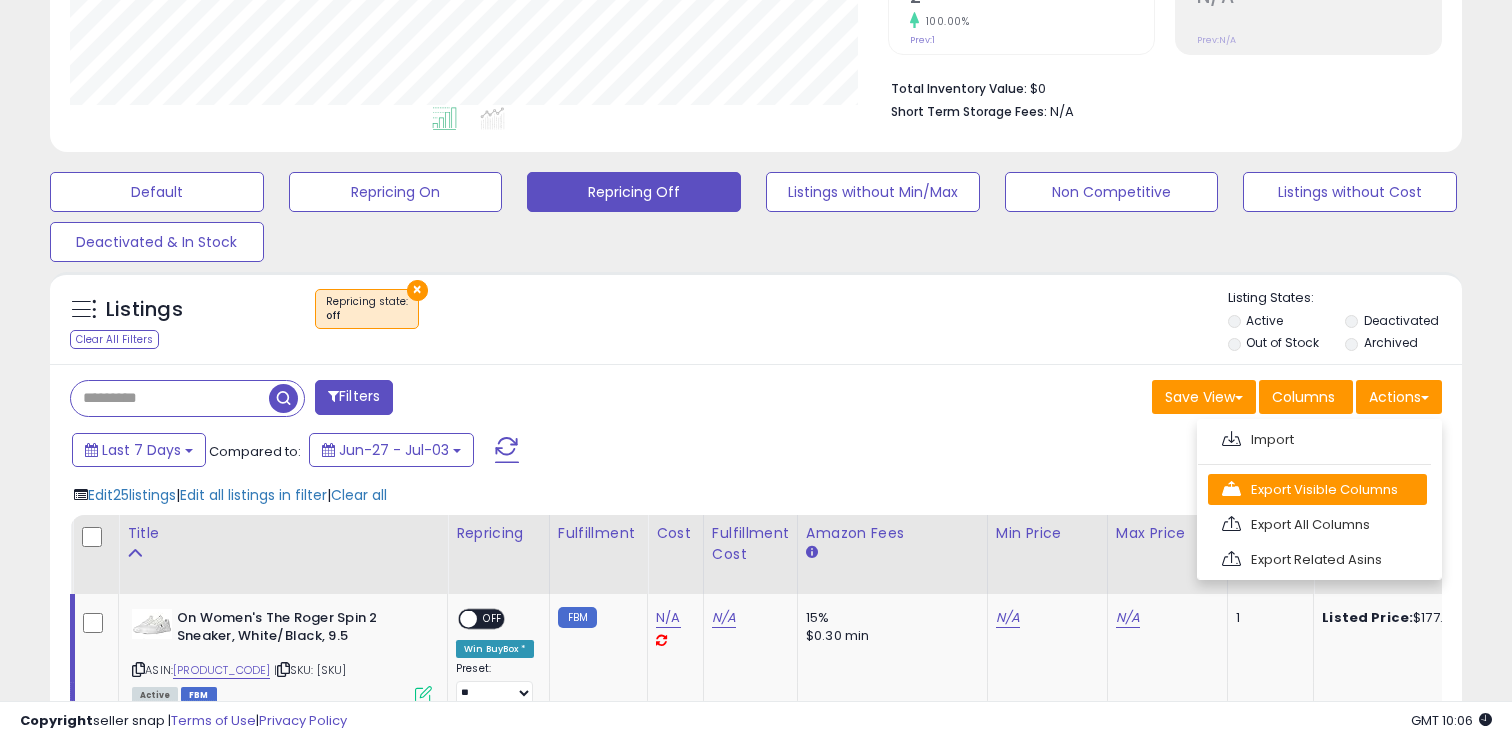 click on "Export Visible Columns" at bounding box center [1317, 489] 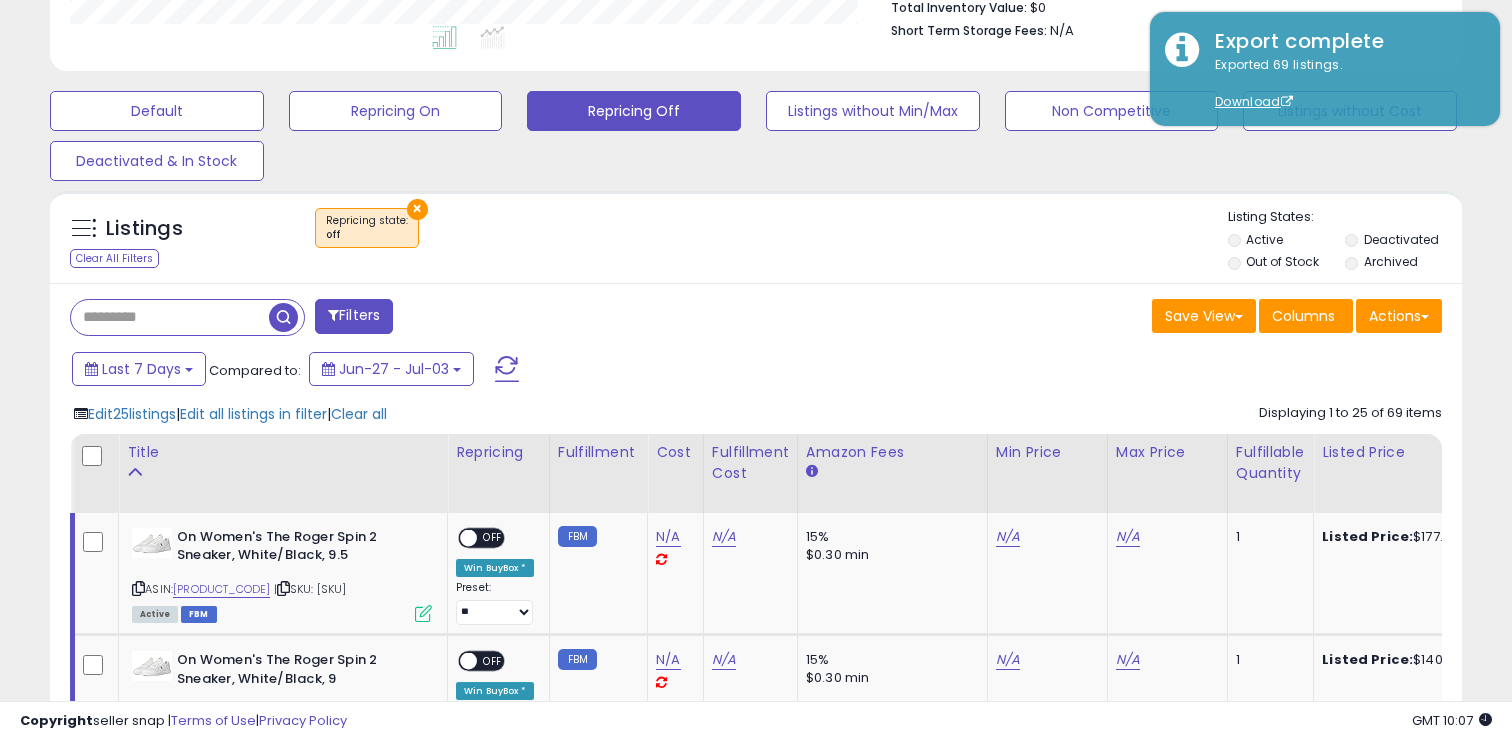scroll, scrollTop: 555, scrollLeft: 0, axis: vertical 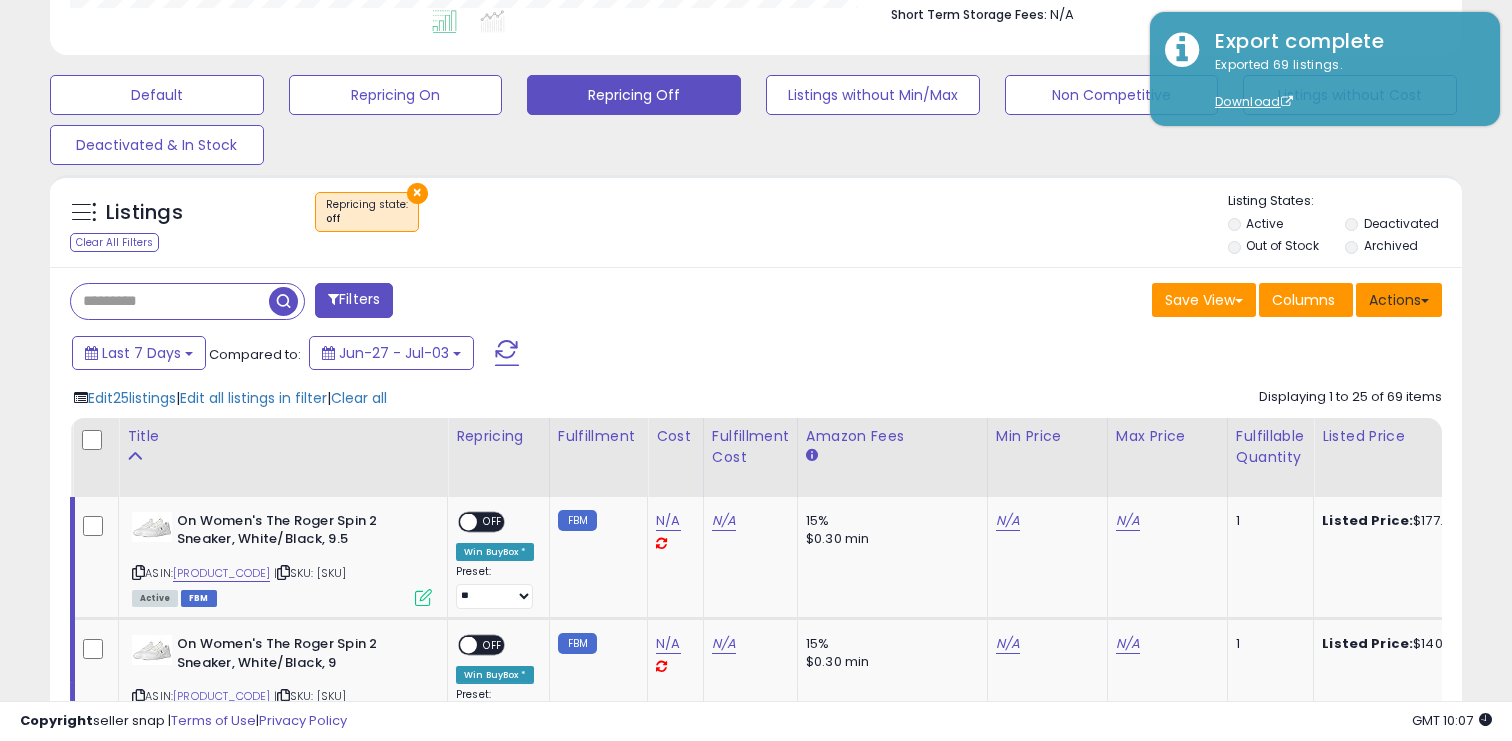 click on "Actions" at bounding box center (1399, 300) 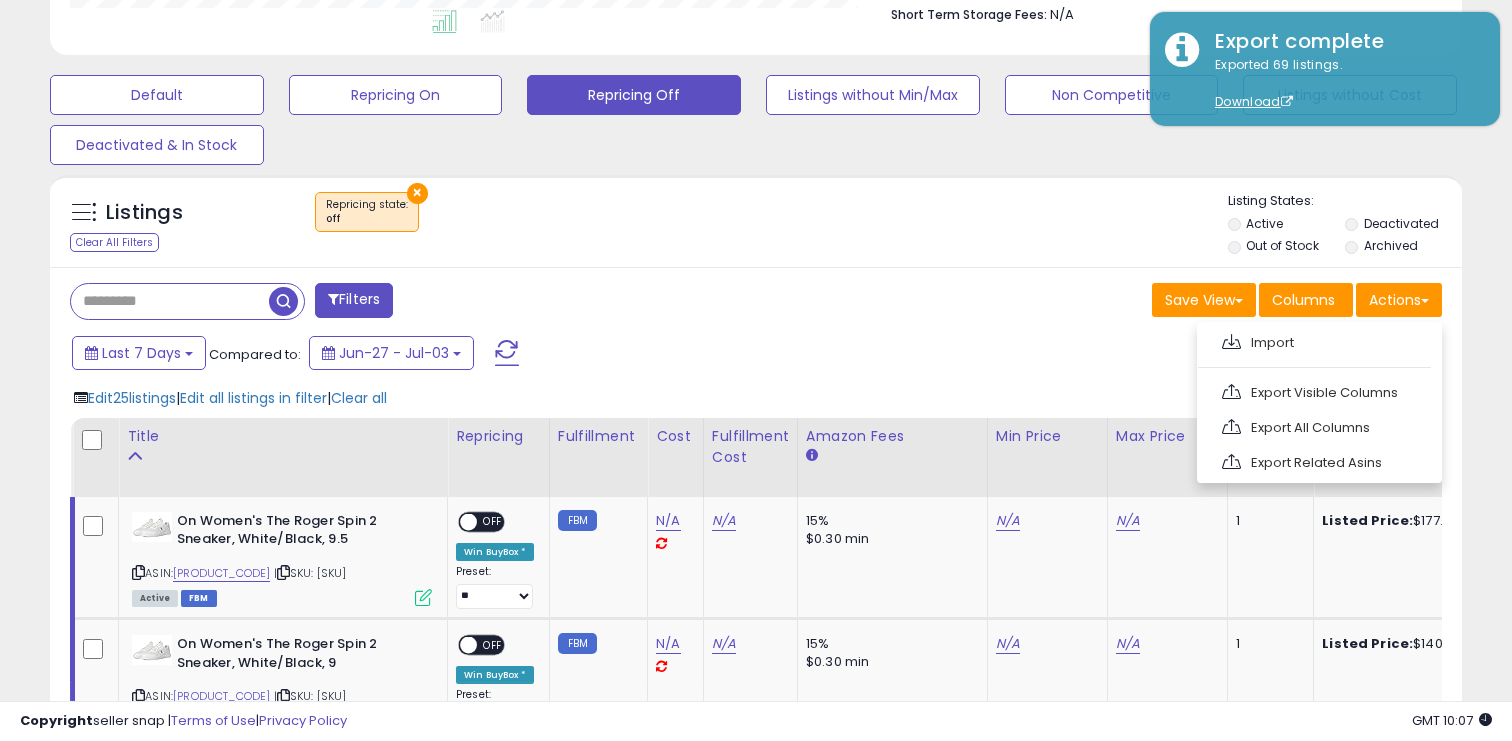 click on "Import
Export Visible Columns
Export All Columns
Export Related Asins" at bounding box center (1319, 402) 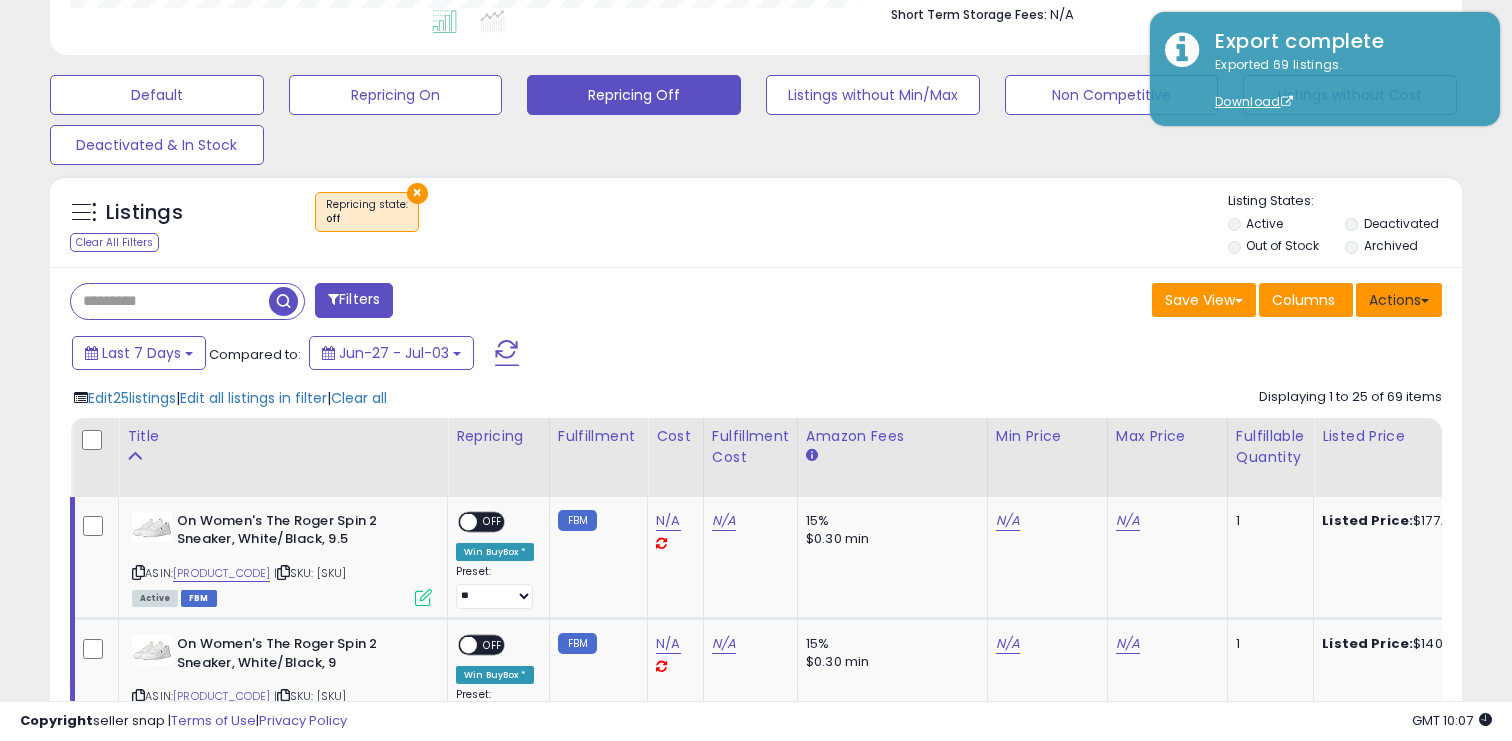click on "Actions" at bounding box center (1399, 300) 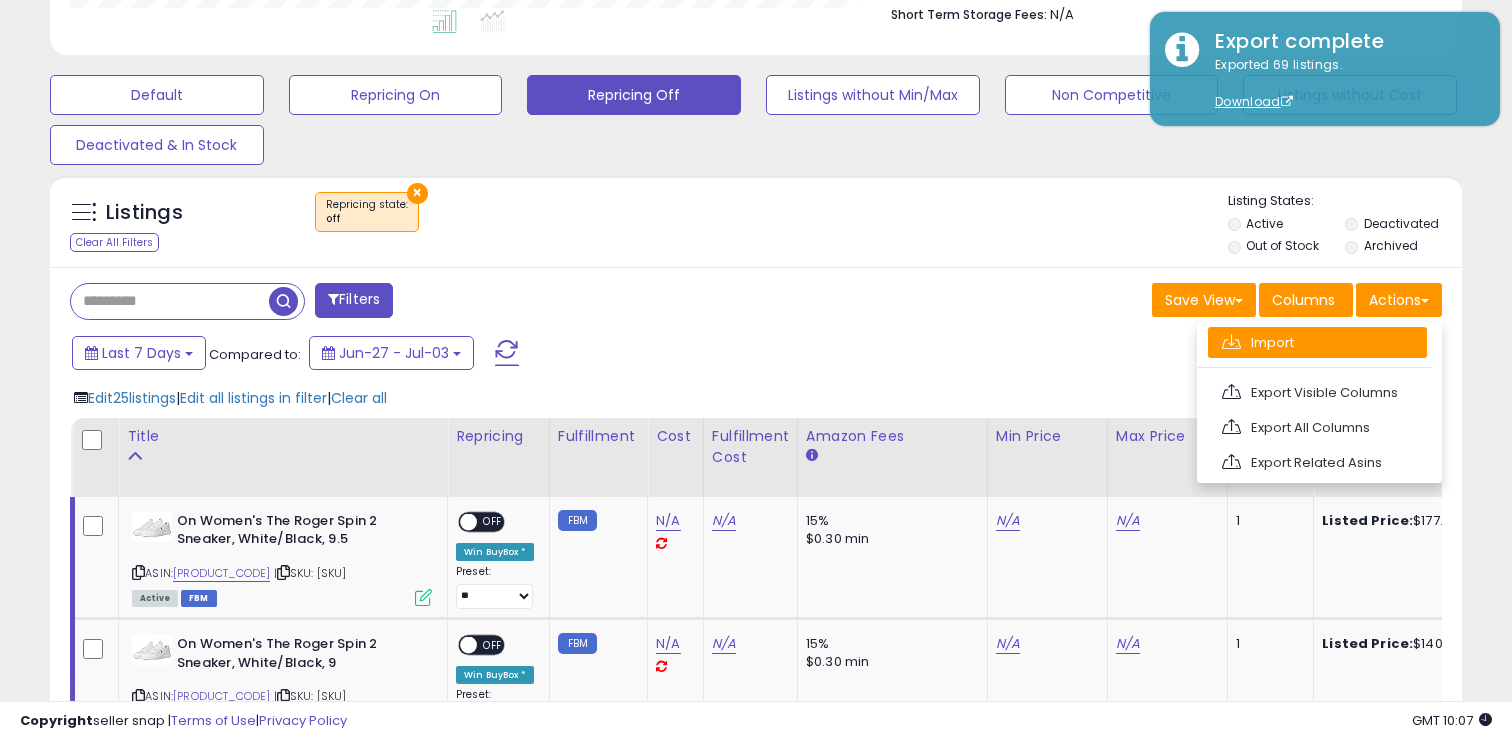 click on "Import" at bounding box center [1317, 342] 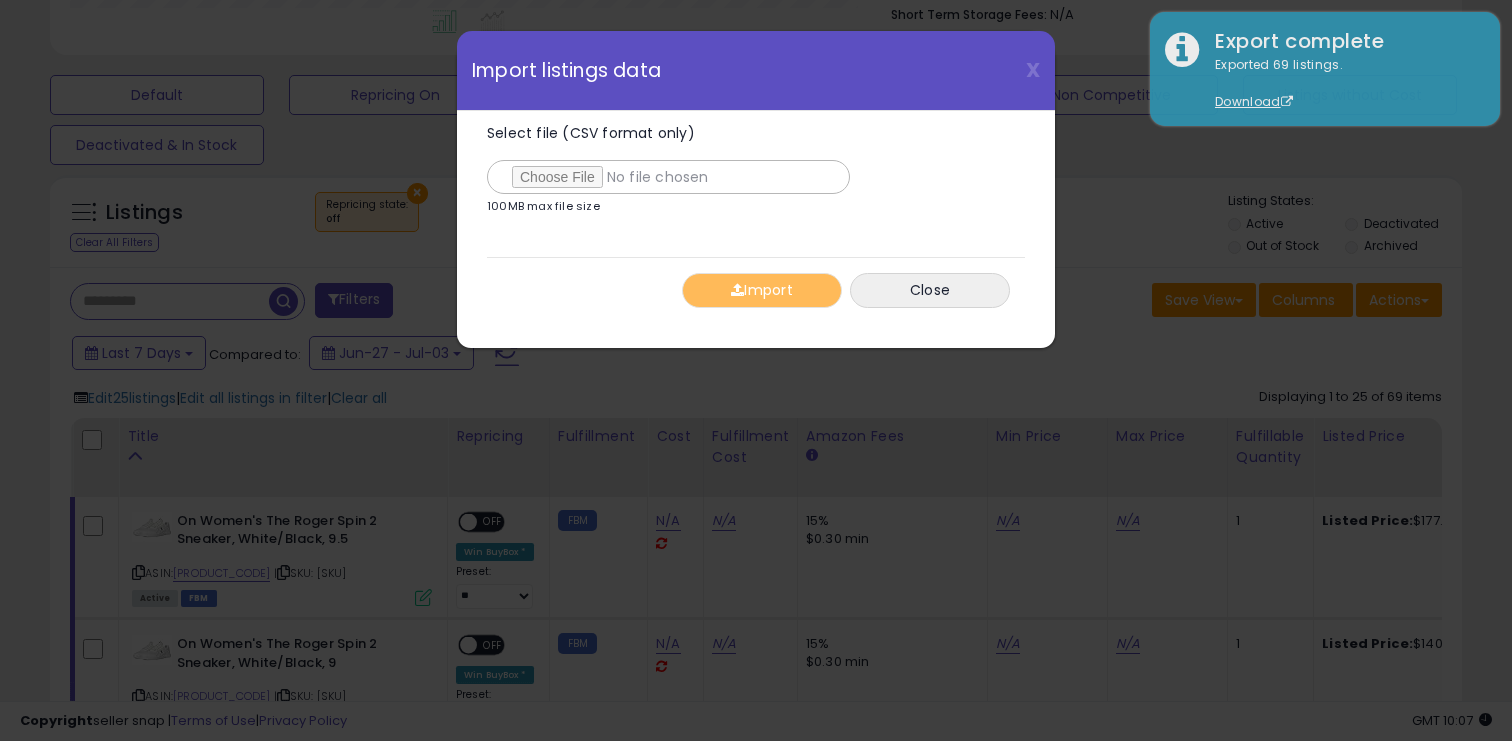 click on "Select file (CSV format only)" at bounding box center [668, 160] 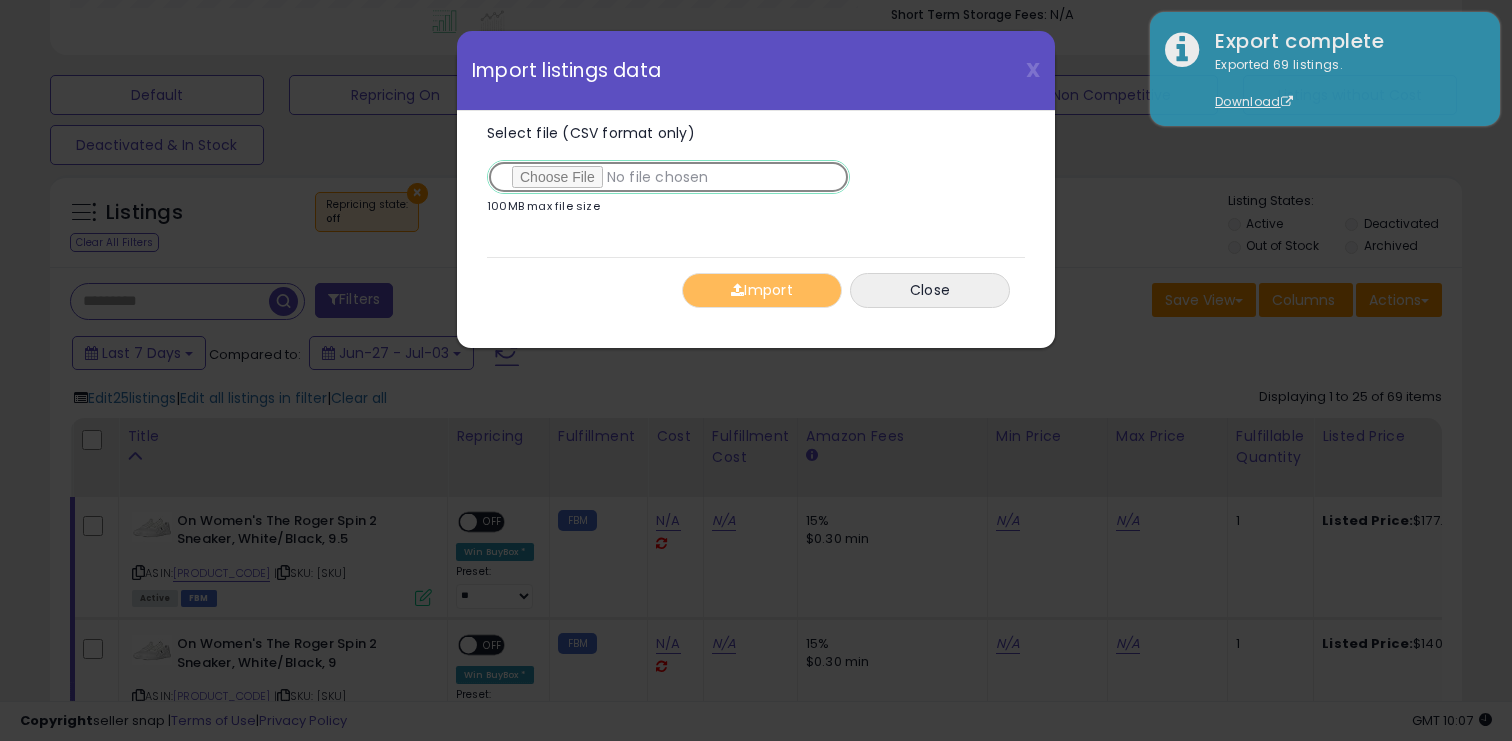 type on "**********" 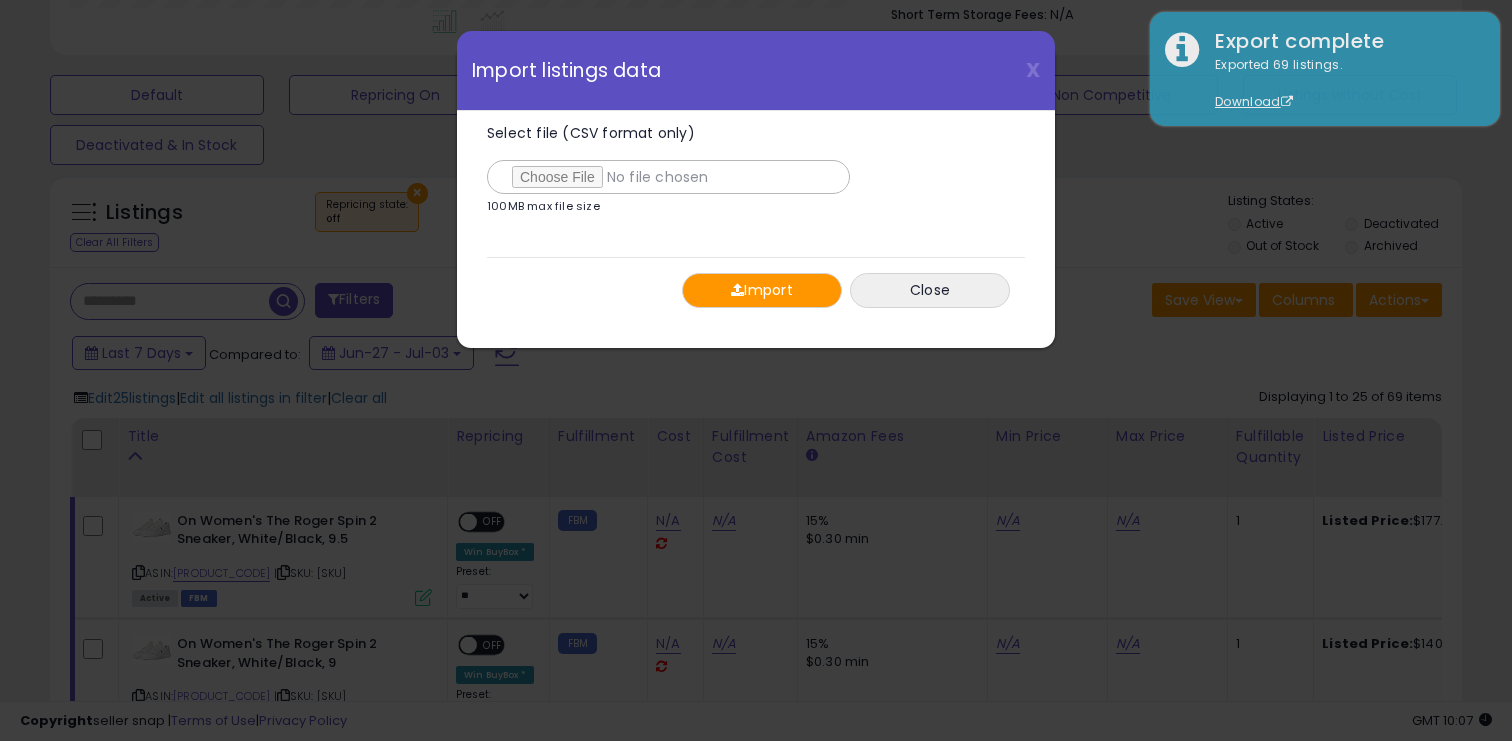 click on "Select file (CSV format only)
100MB max file size
0%
Import
Close" at bounding box center [756, 229] 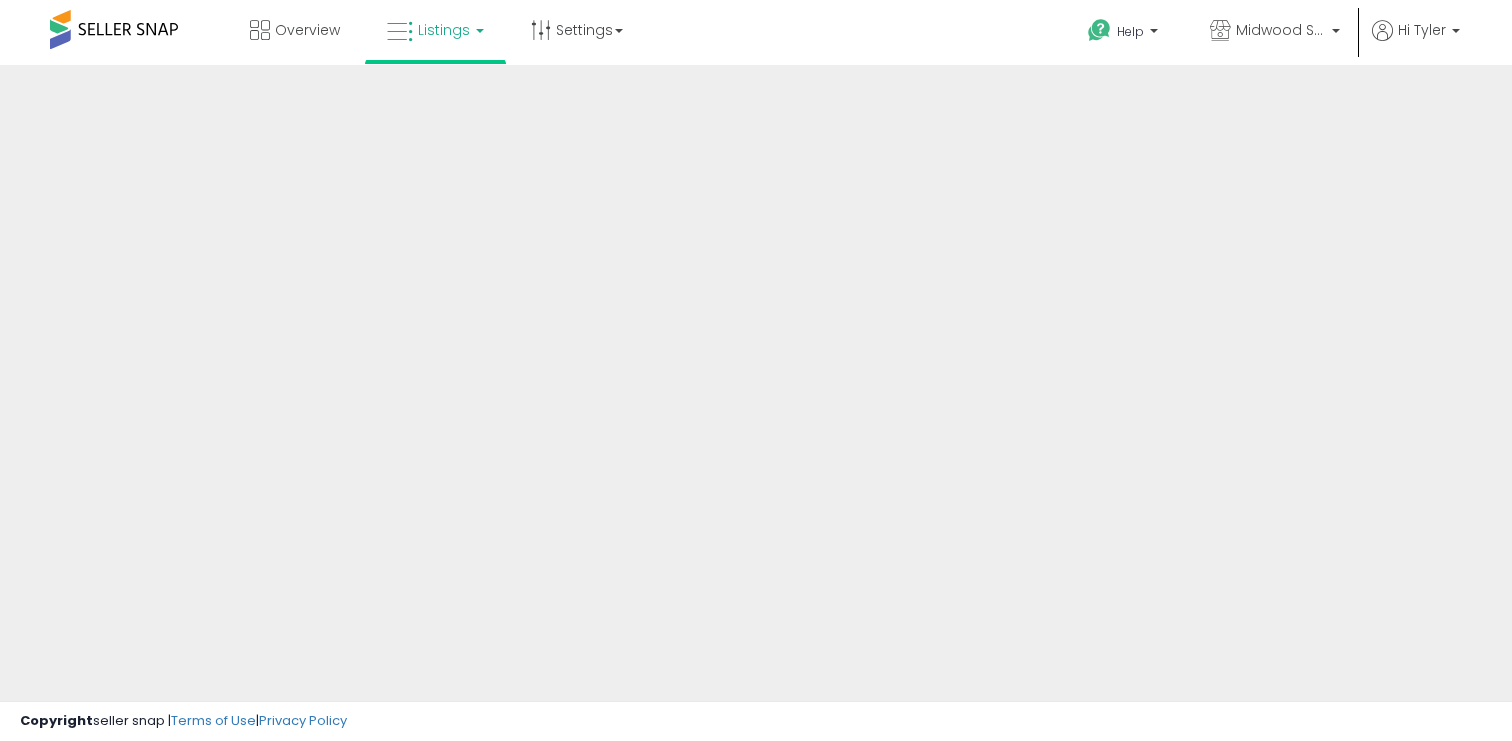 scroll, scrollTop: 0, scrollLeft: 0, axis: both 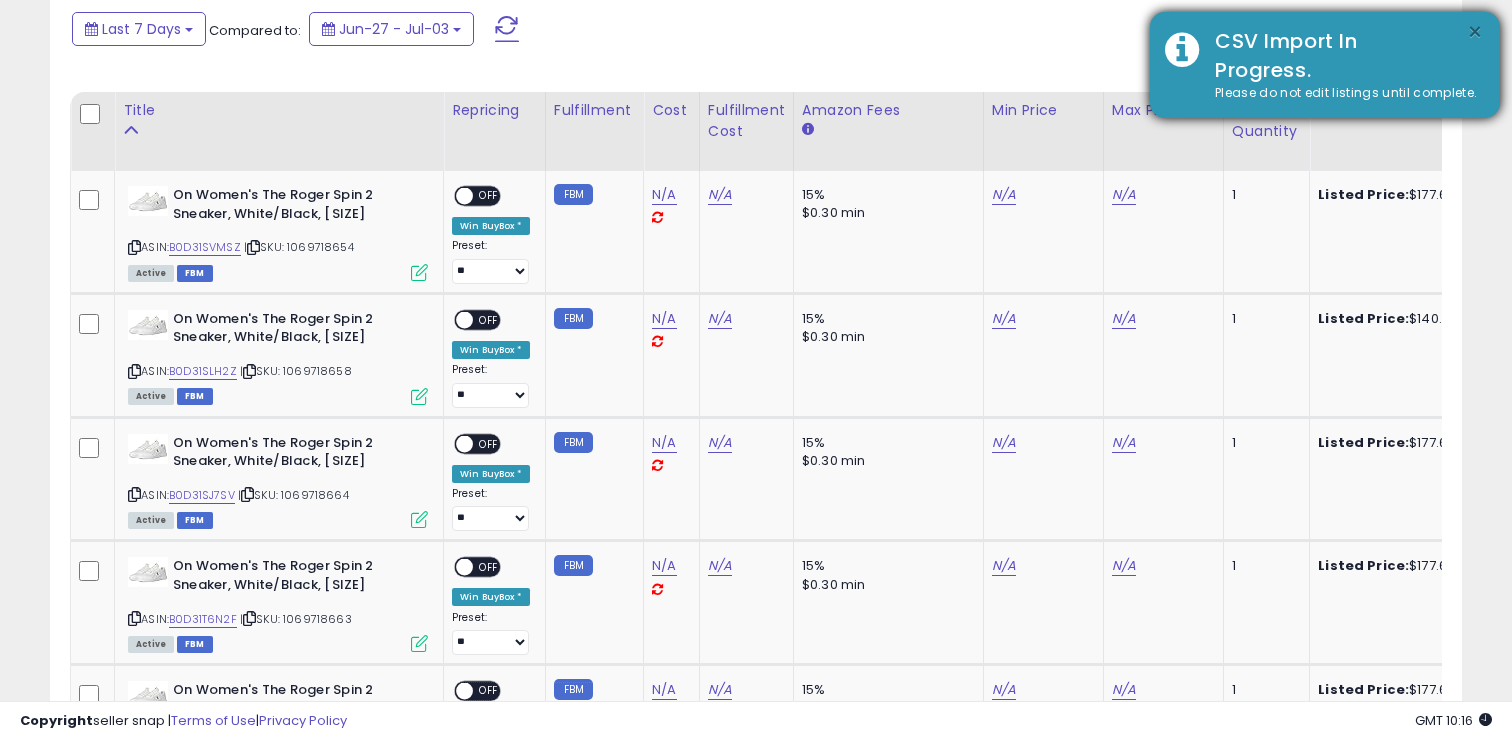 click on "×" at bounding box center (1475, 32) 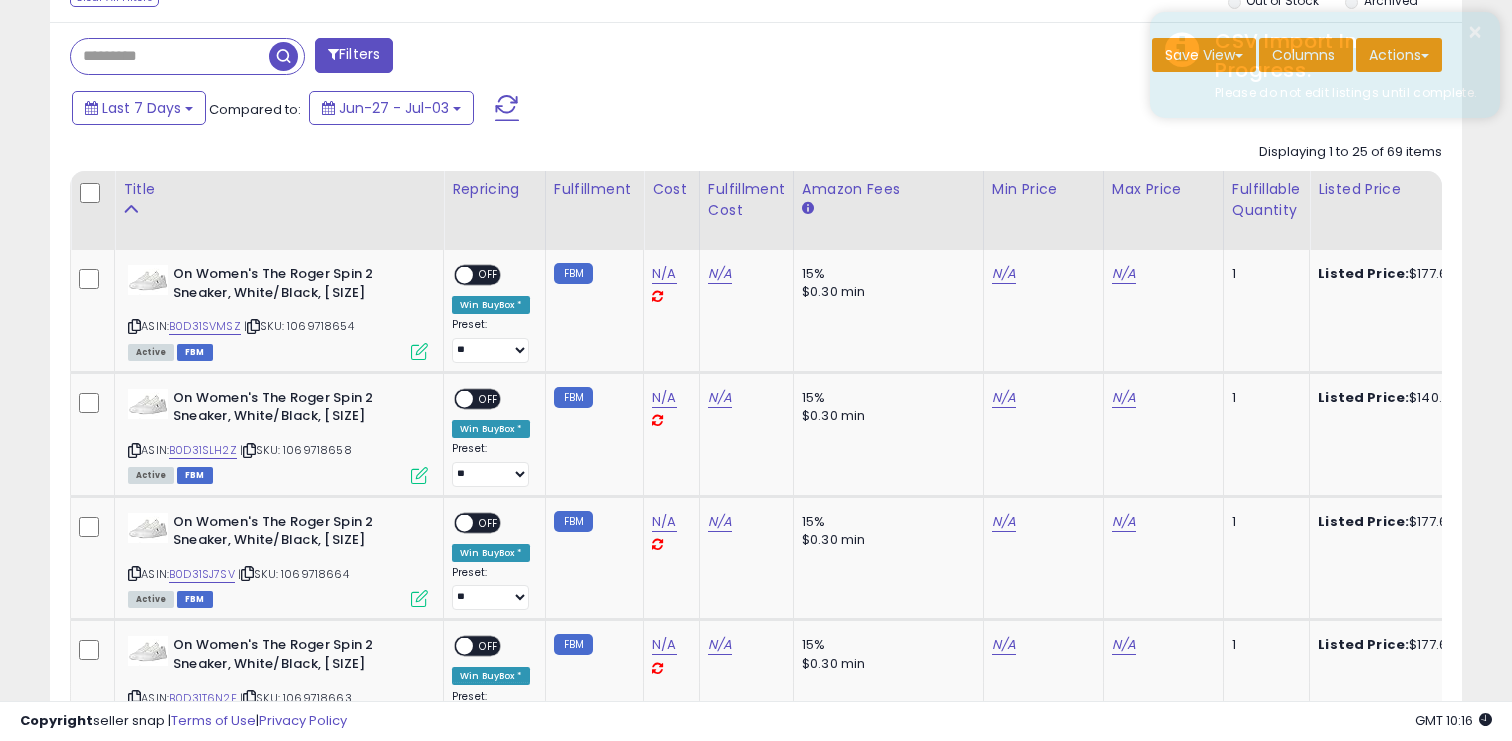 scroll, scrollTop: 778, scrollLeft: 0, axis: vertical 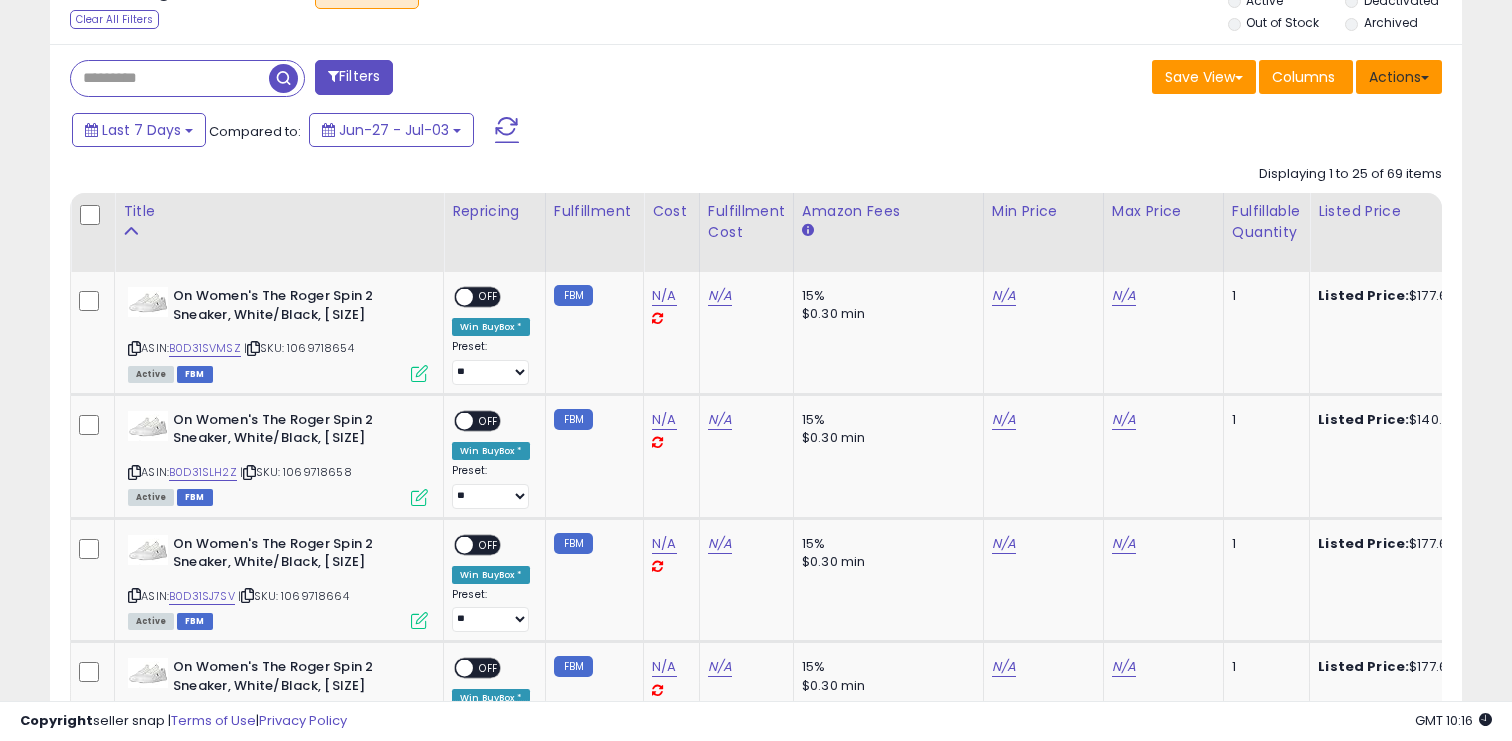 click on "Actions" at bounding box center [1399, 77] 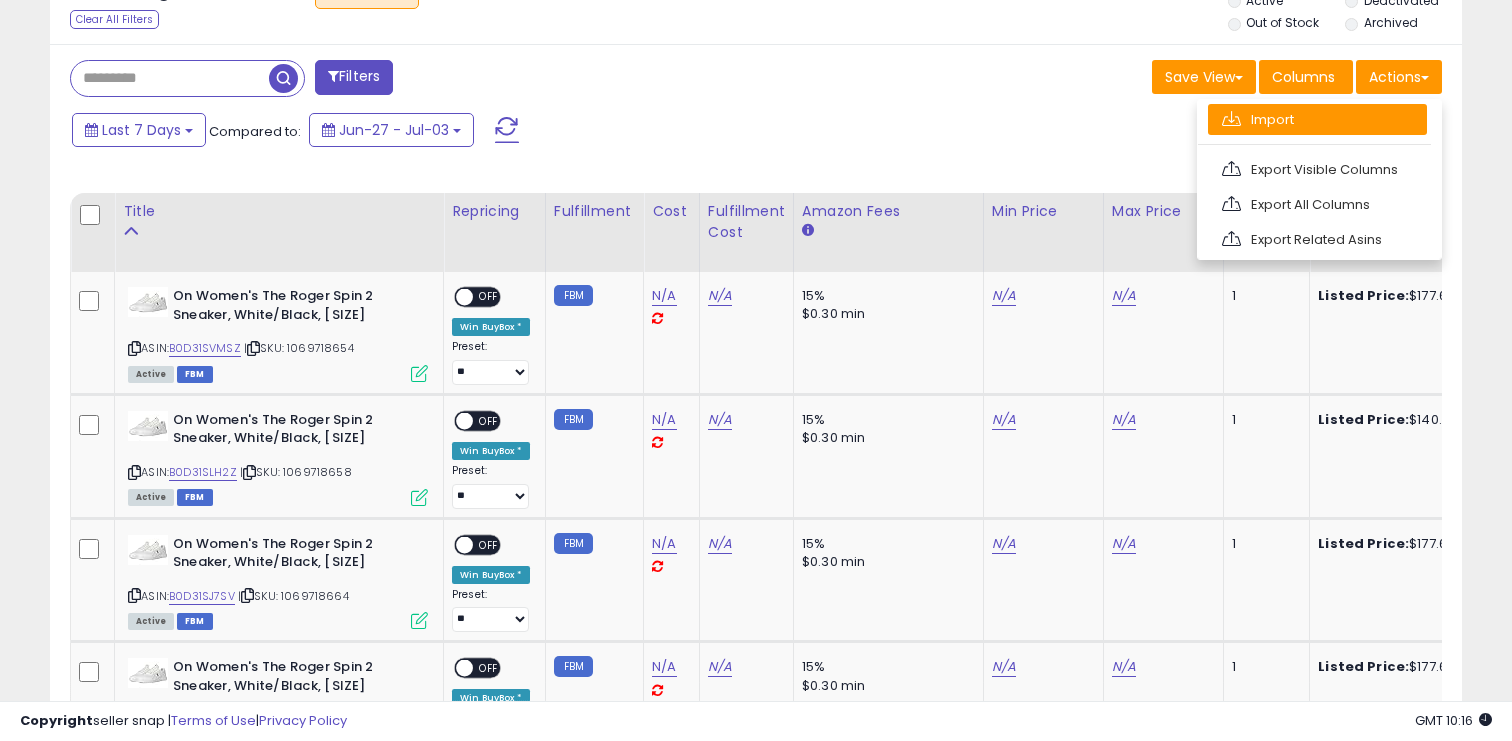 click on "Import" at bounding box center [1317, 119] 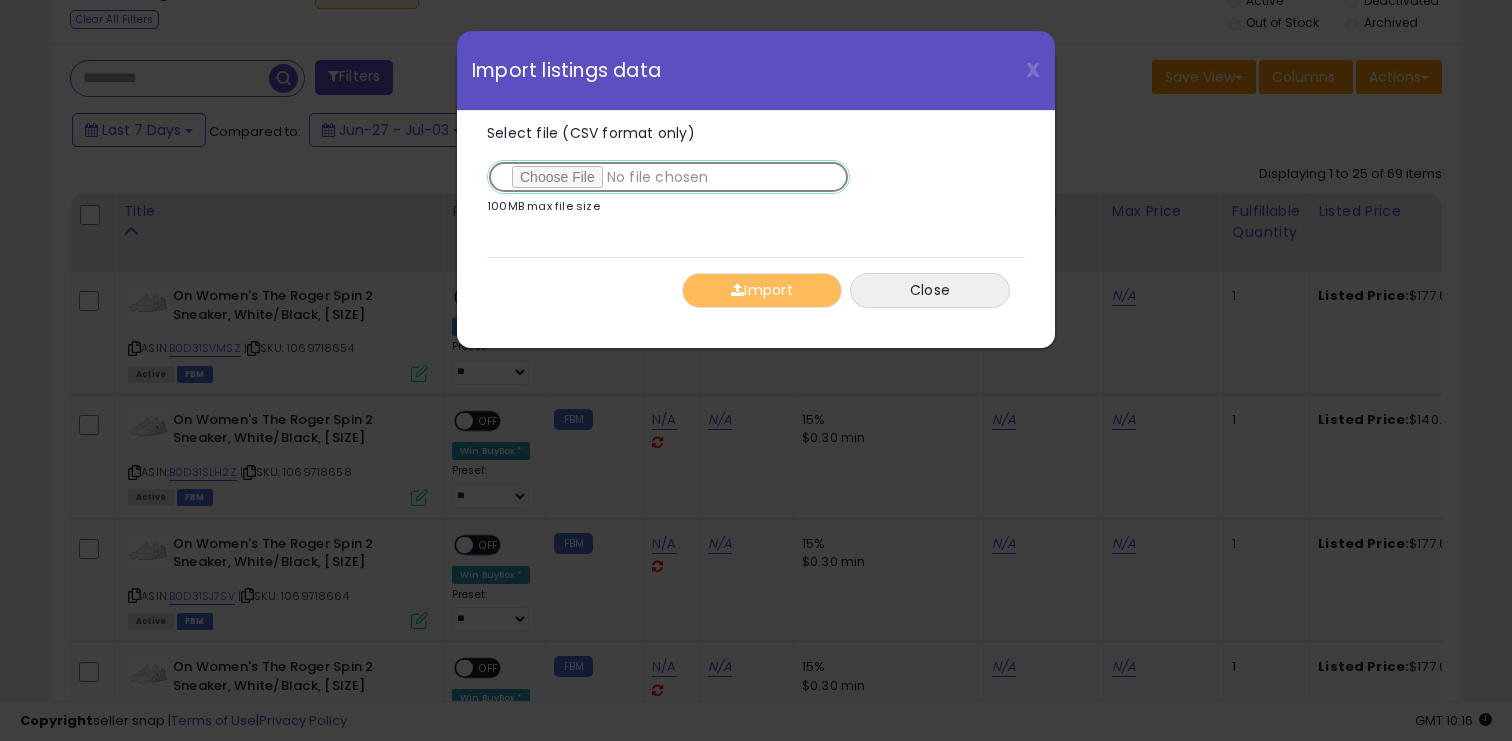 click on "Select file (CSV format only)" at bounding box center [668, 177] 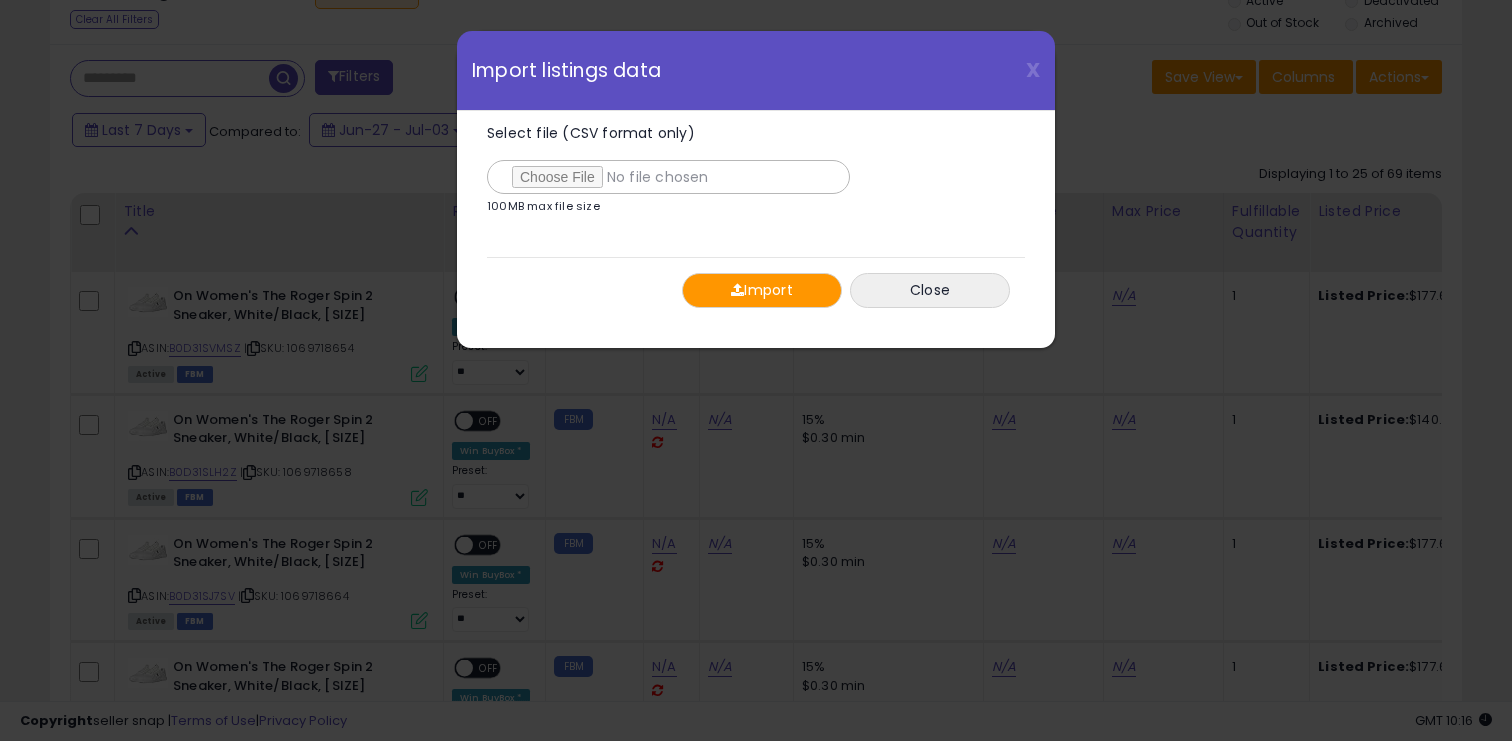 click at bounding box center (737, 290) 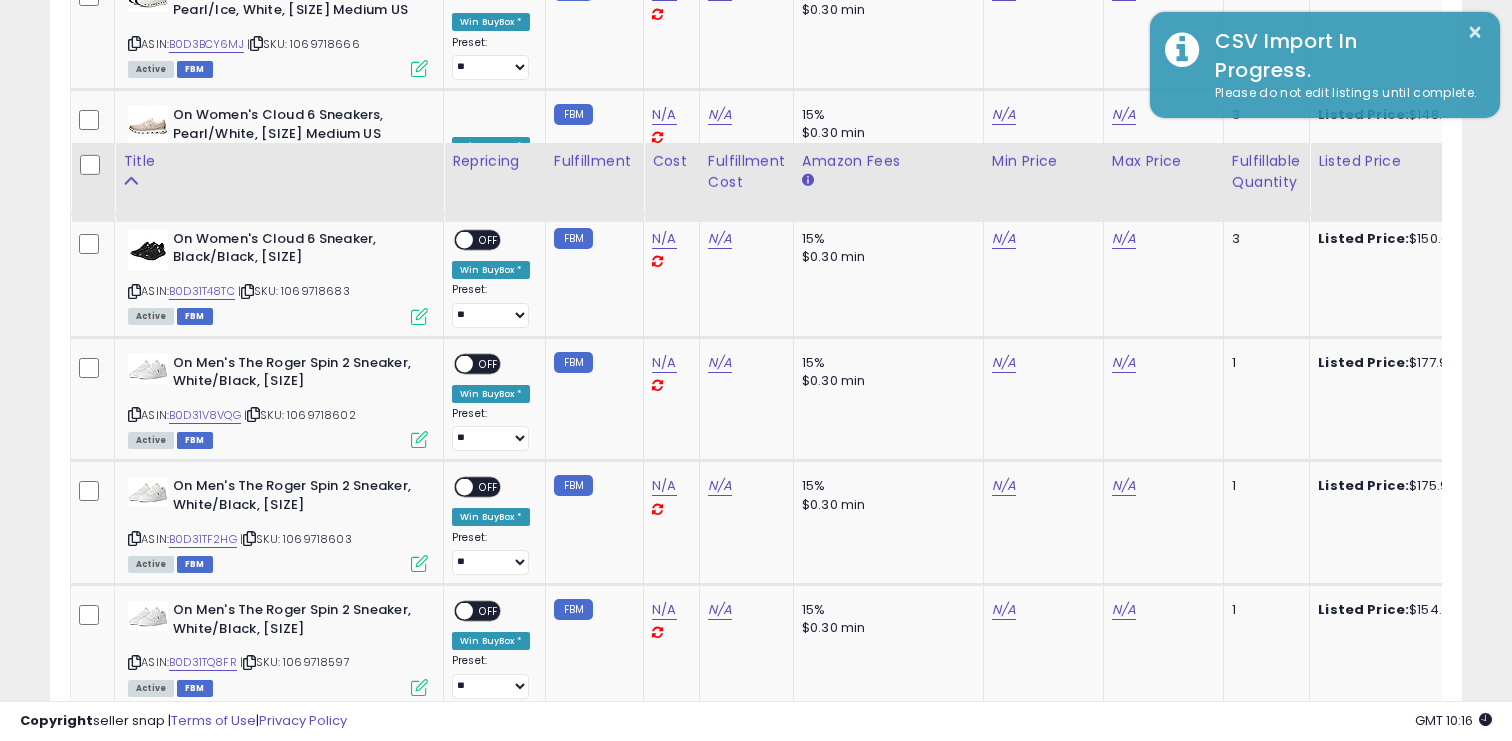 scroll, scrollTop: 3577, scrollLeft: 0, axis: vertical 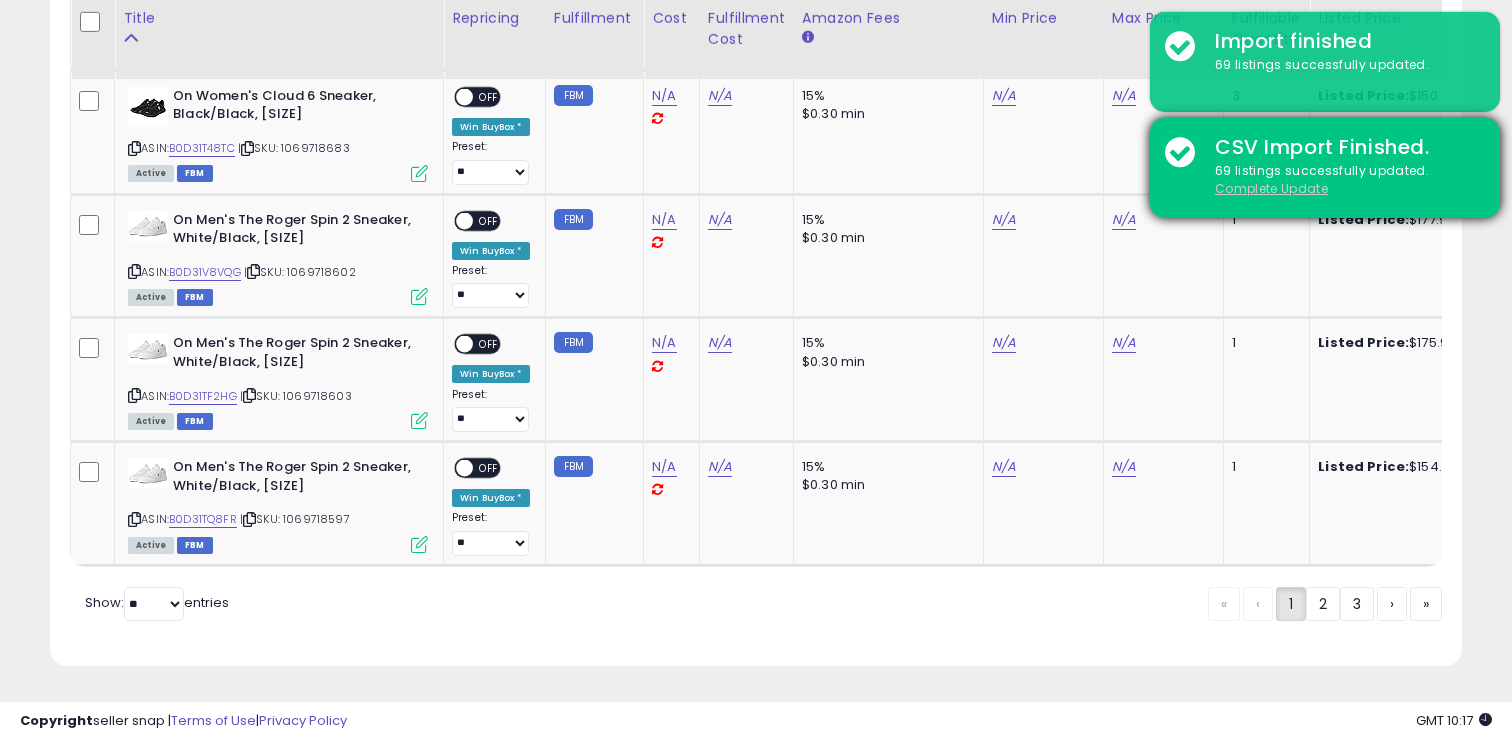 click on "Complete Update" at bounding box center (1271, 188) 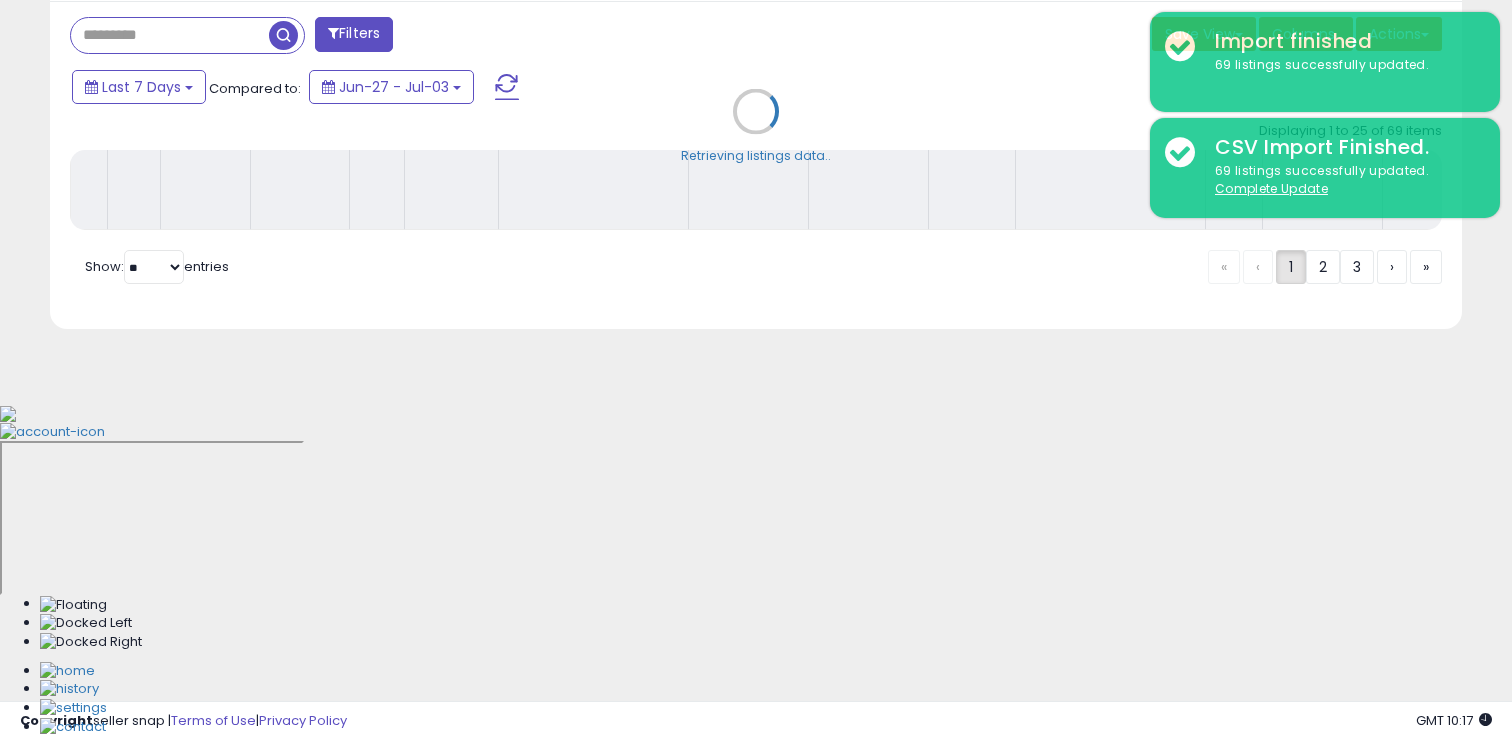 scroll, scrollTop: 484, scrollLeft: 0, axis: vertical 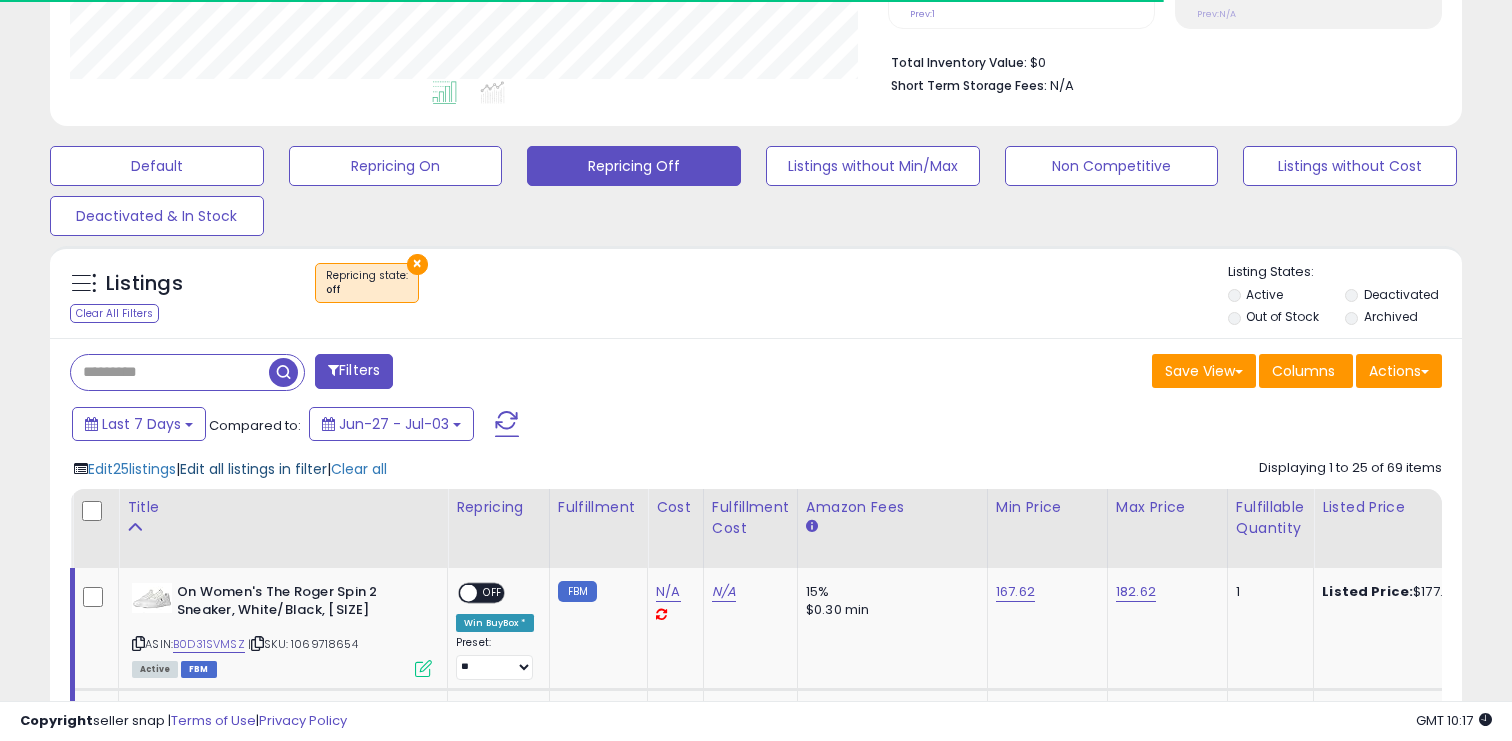 click on "Edit all listings in filter" at bounding box center (253, 469) 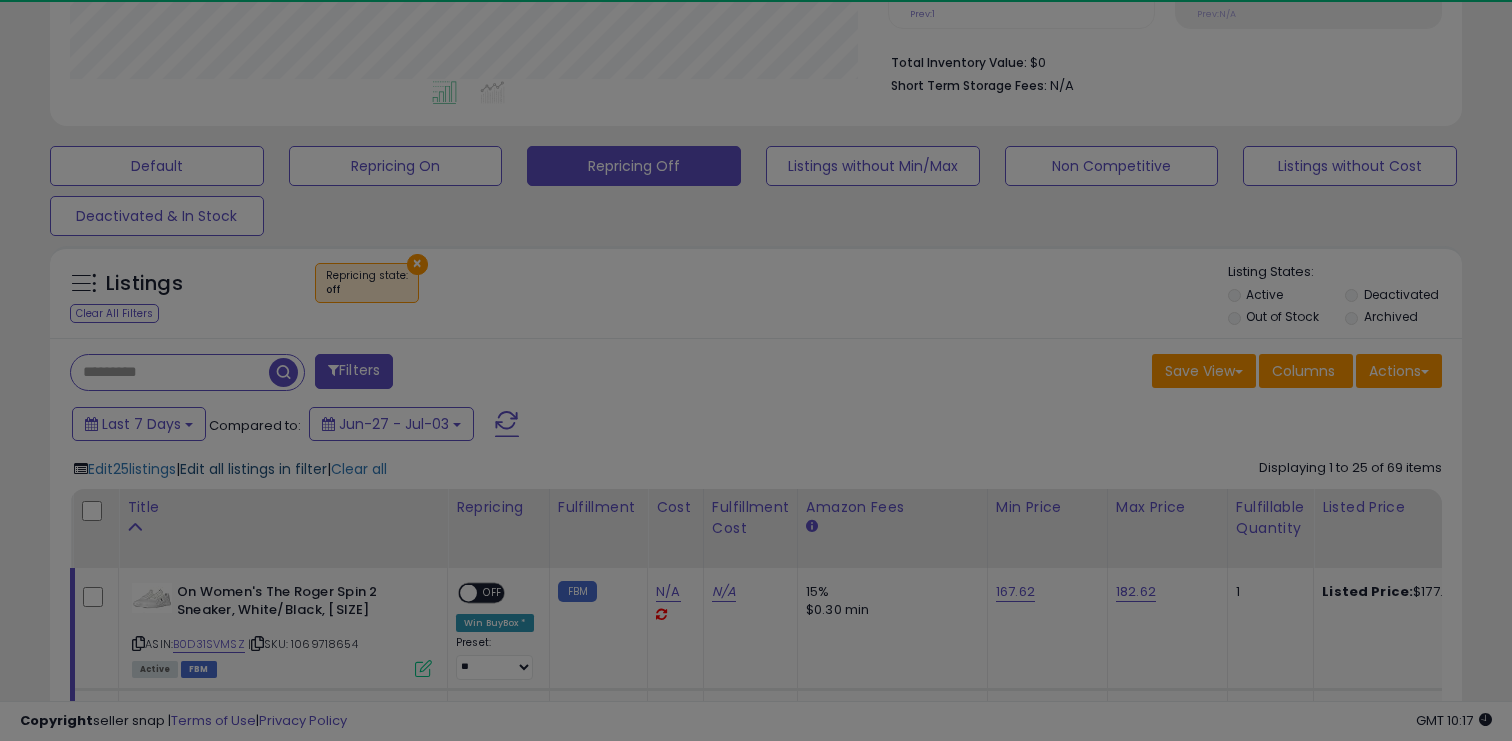 scroll, scrollTop: 999590, scrollLeft: 999182, axis: both 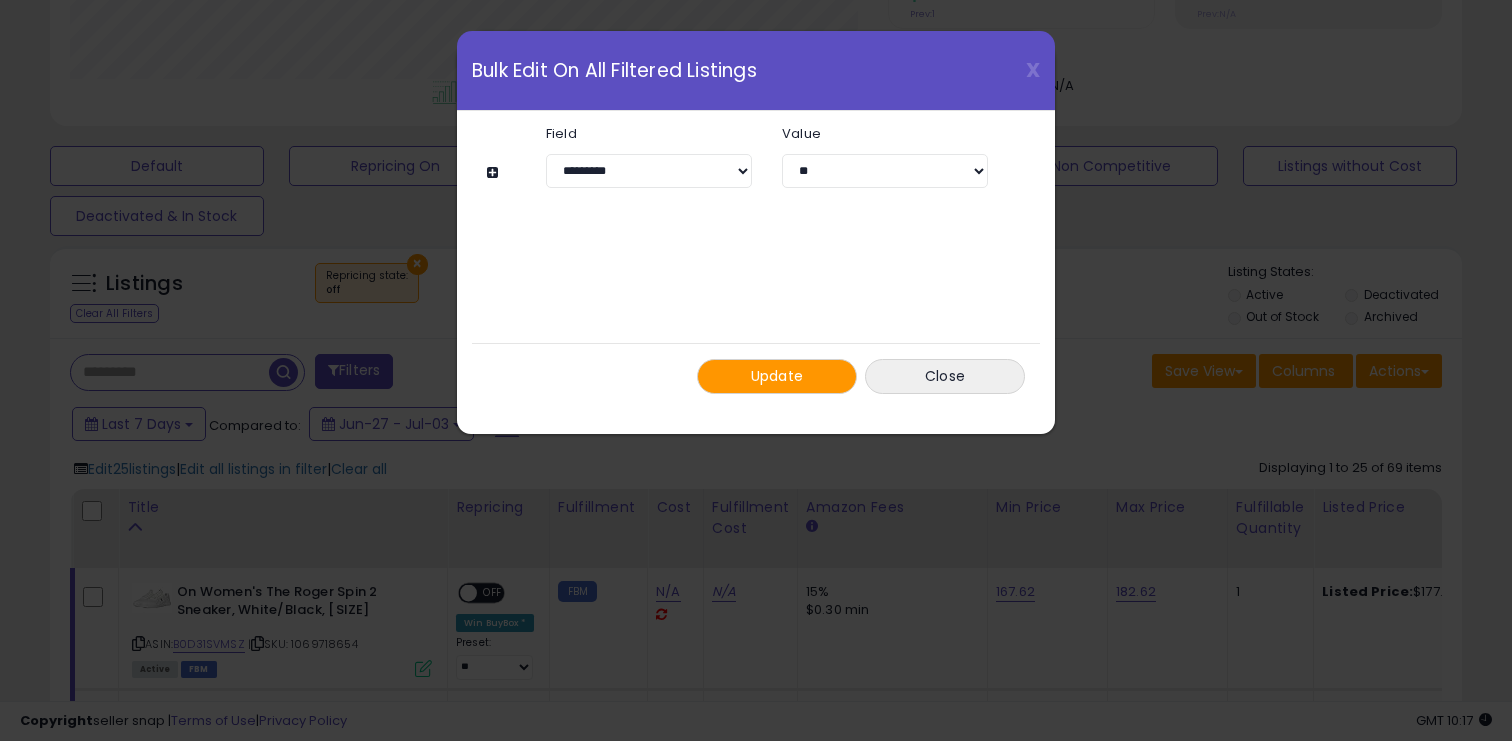 click at bounding box center (495, 172) 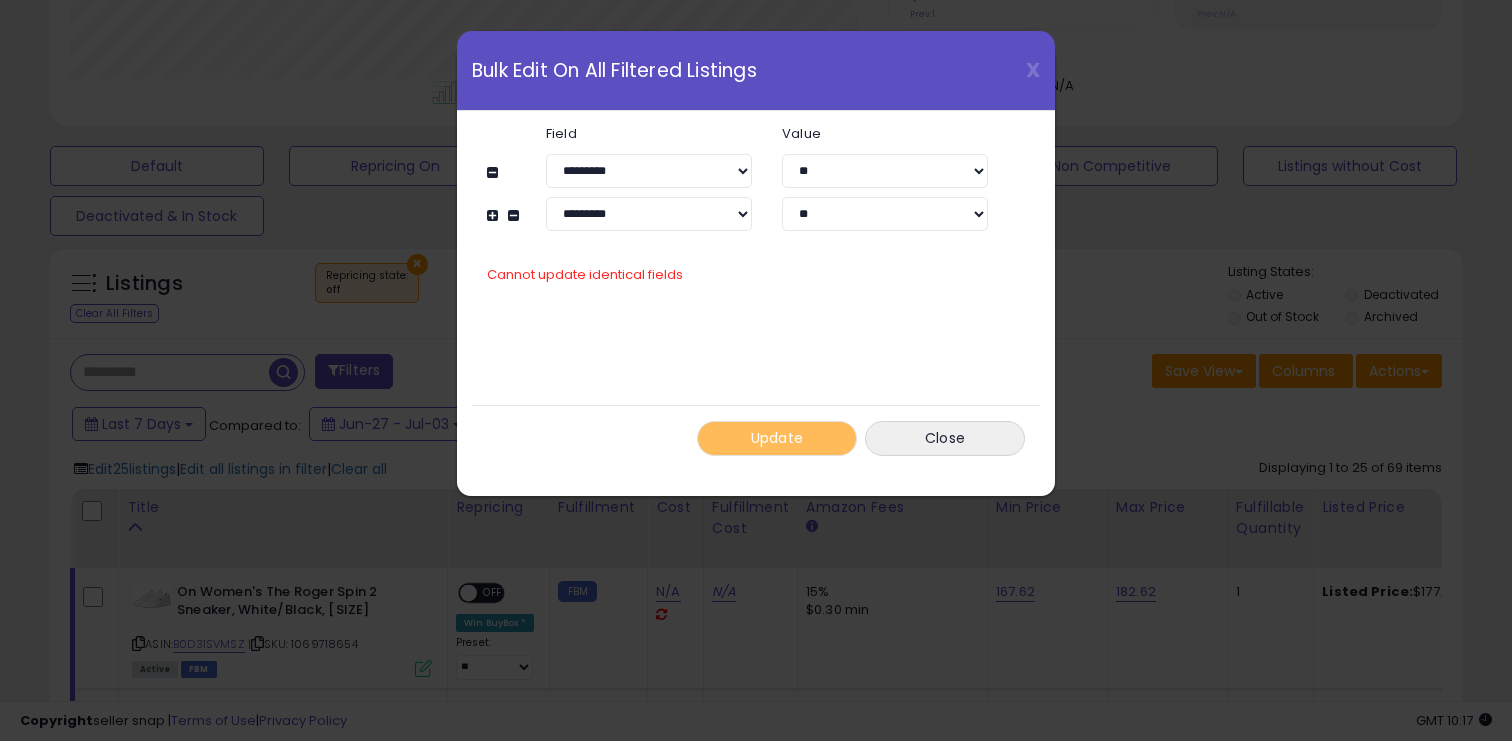 click on "**********" 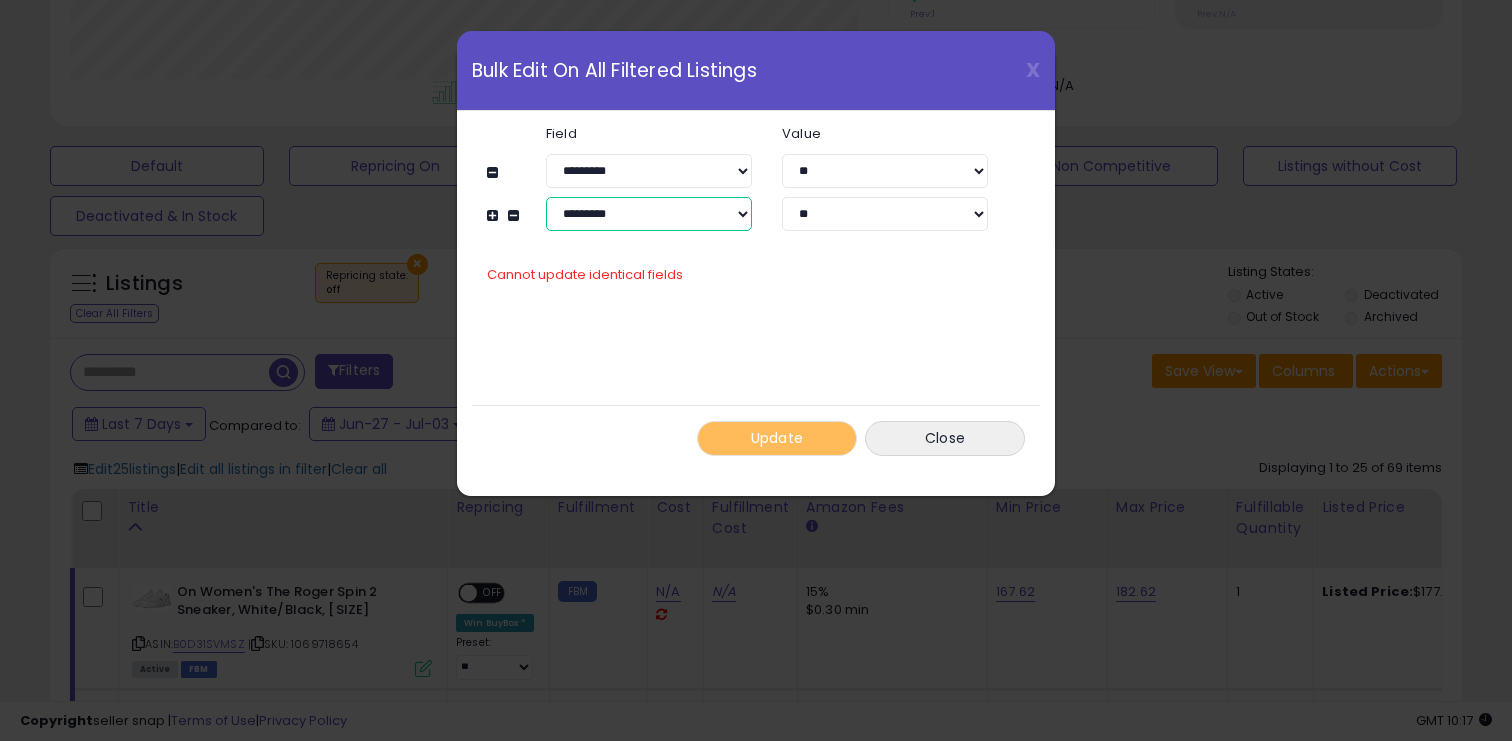 click on "**********" at bounding box center [649, 214] 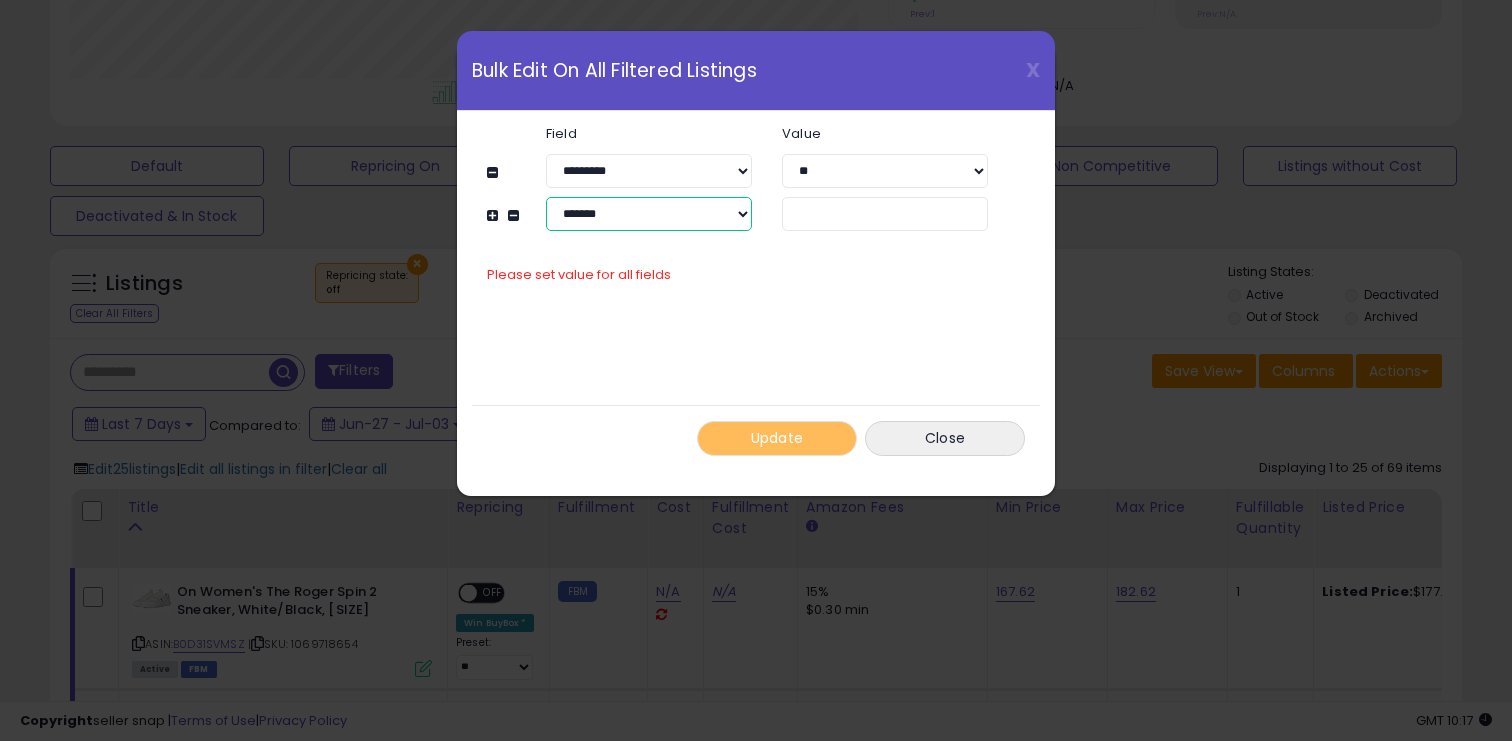 click on "**********" at bounding box center (649, 214) 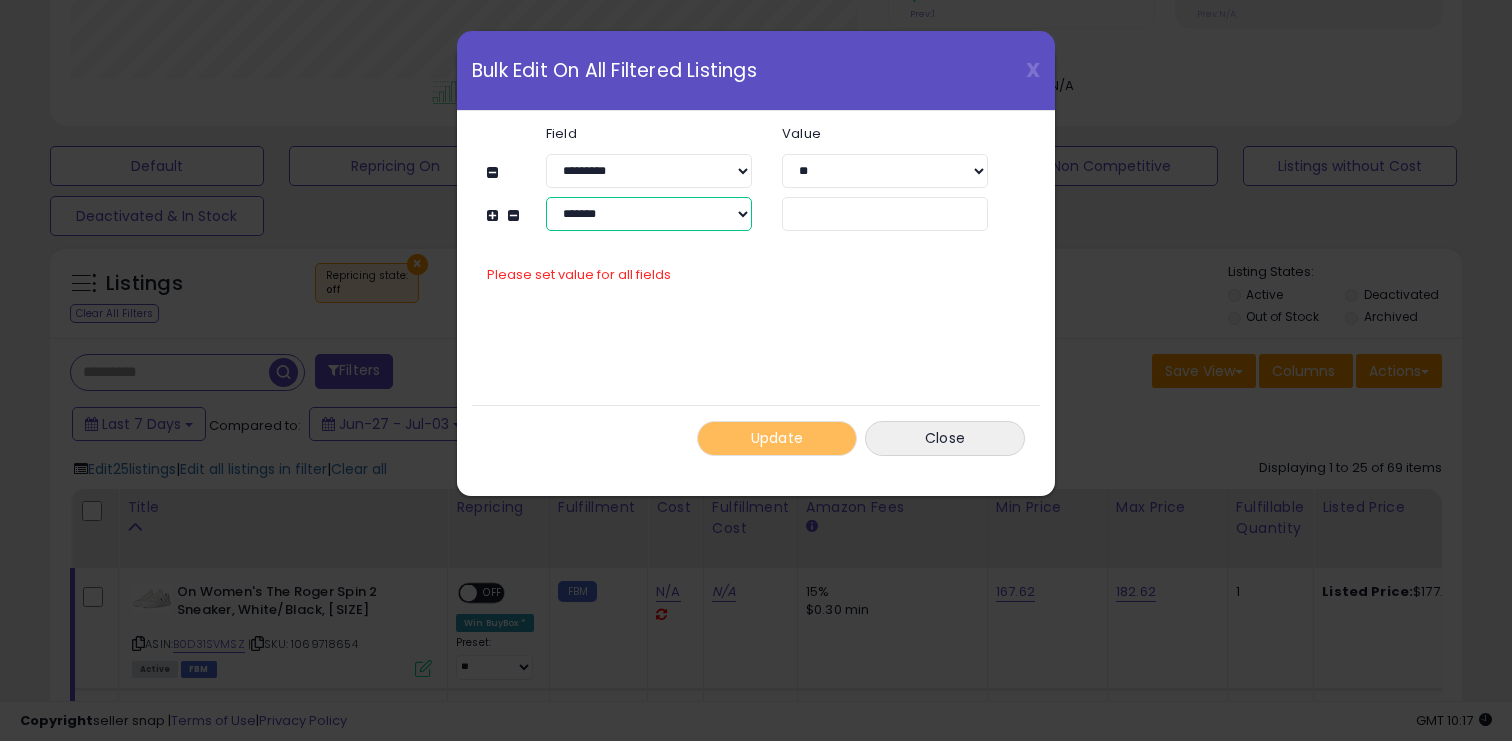 select on "**********" 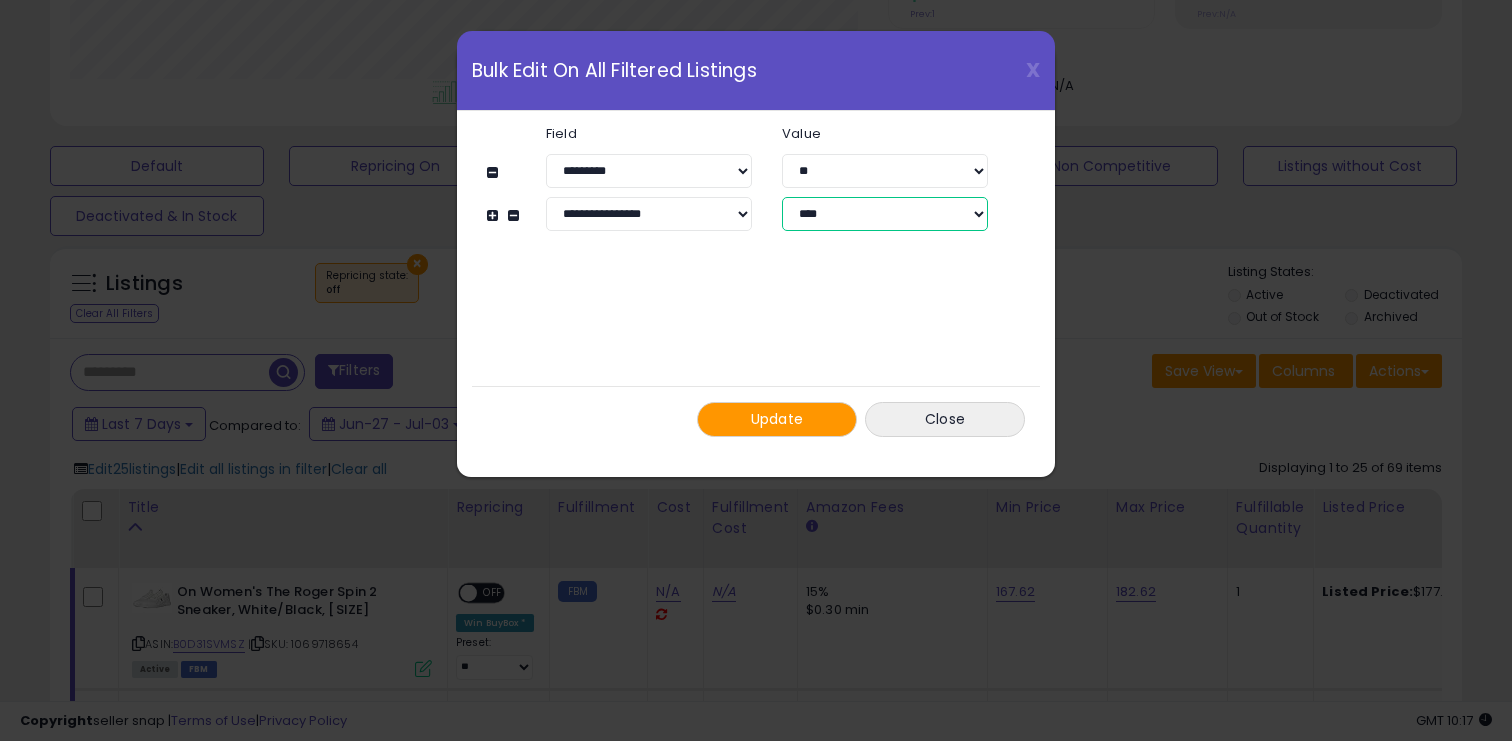 click on "****
**" at bounding box center (885, 214) 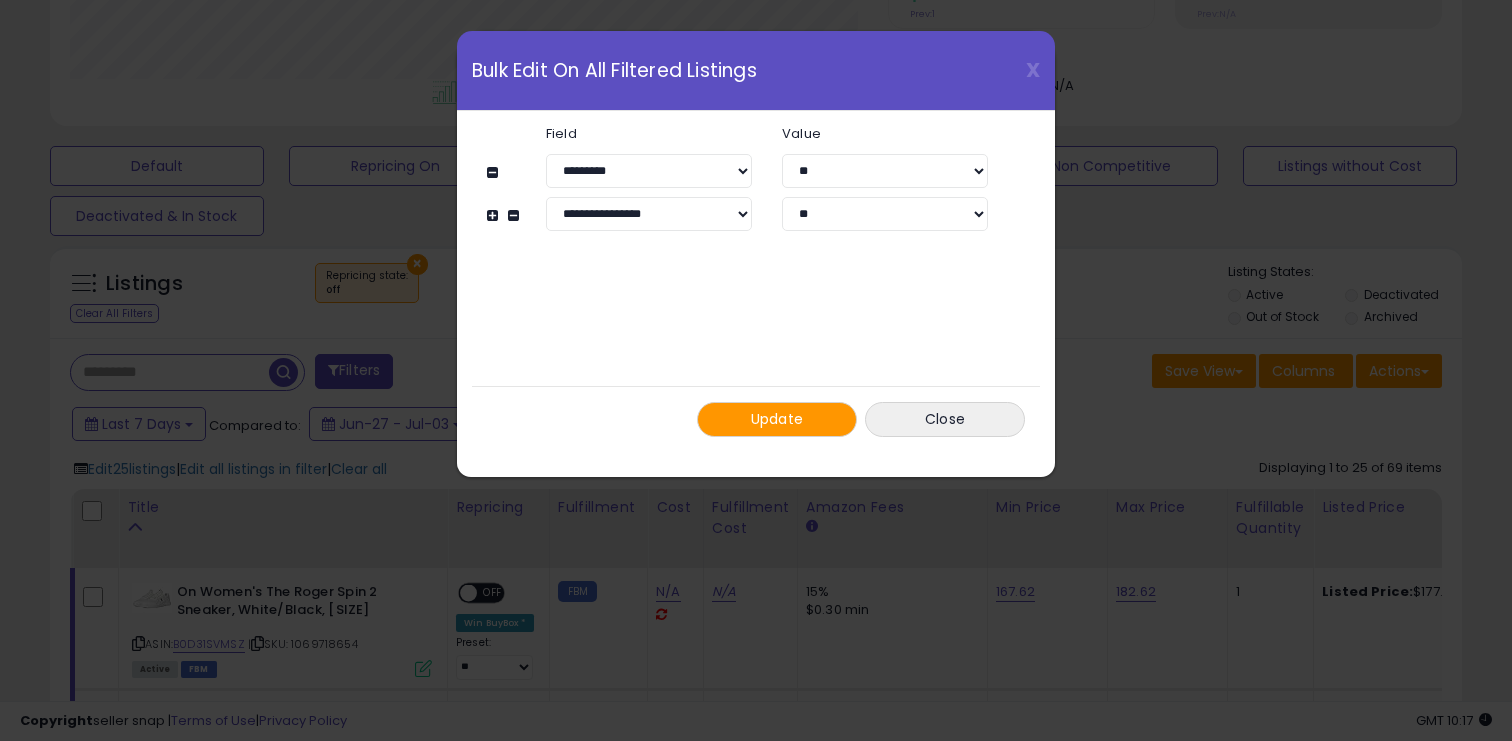 click on "Update
Close" 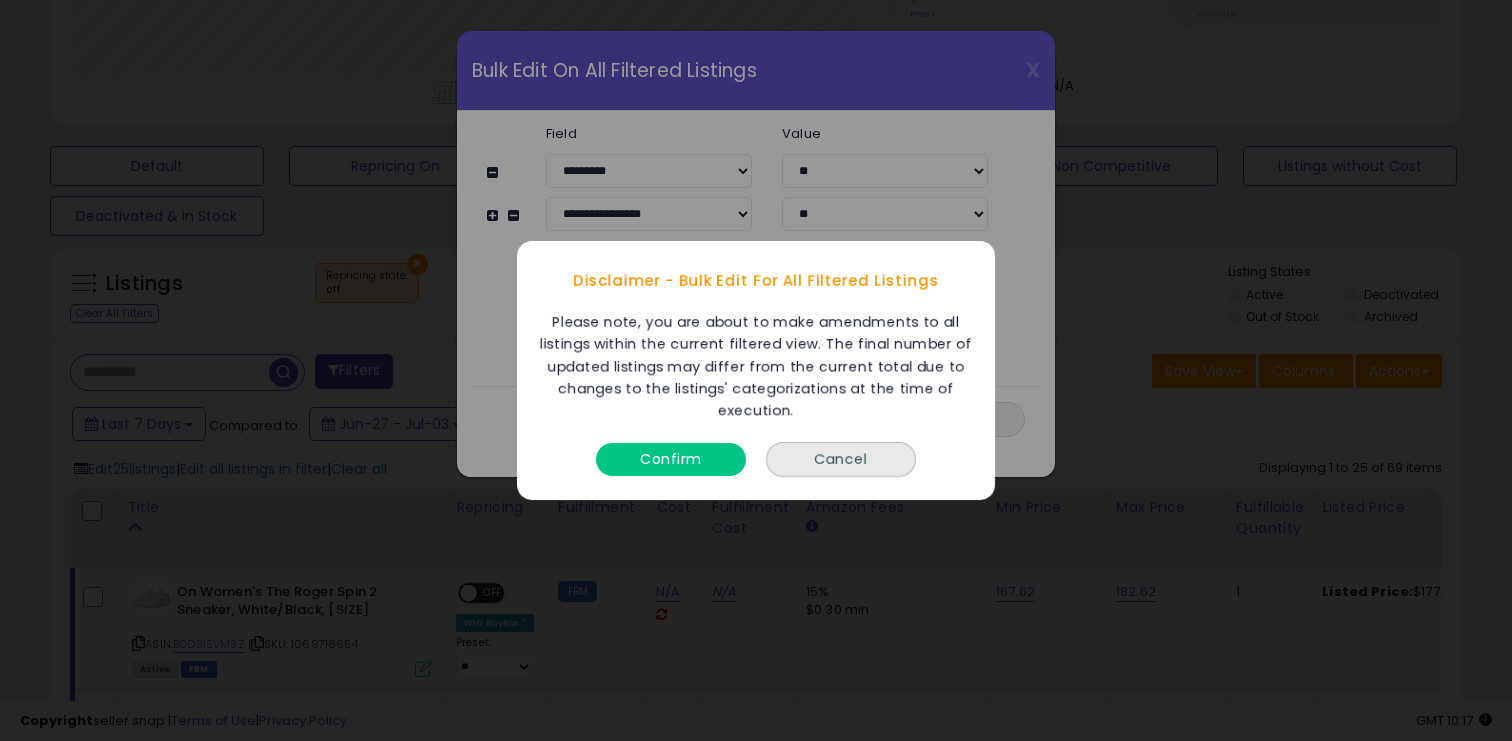 click on "Confirm" at bounding box center (671, 454) 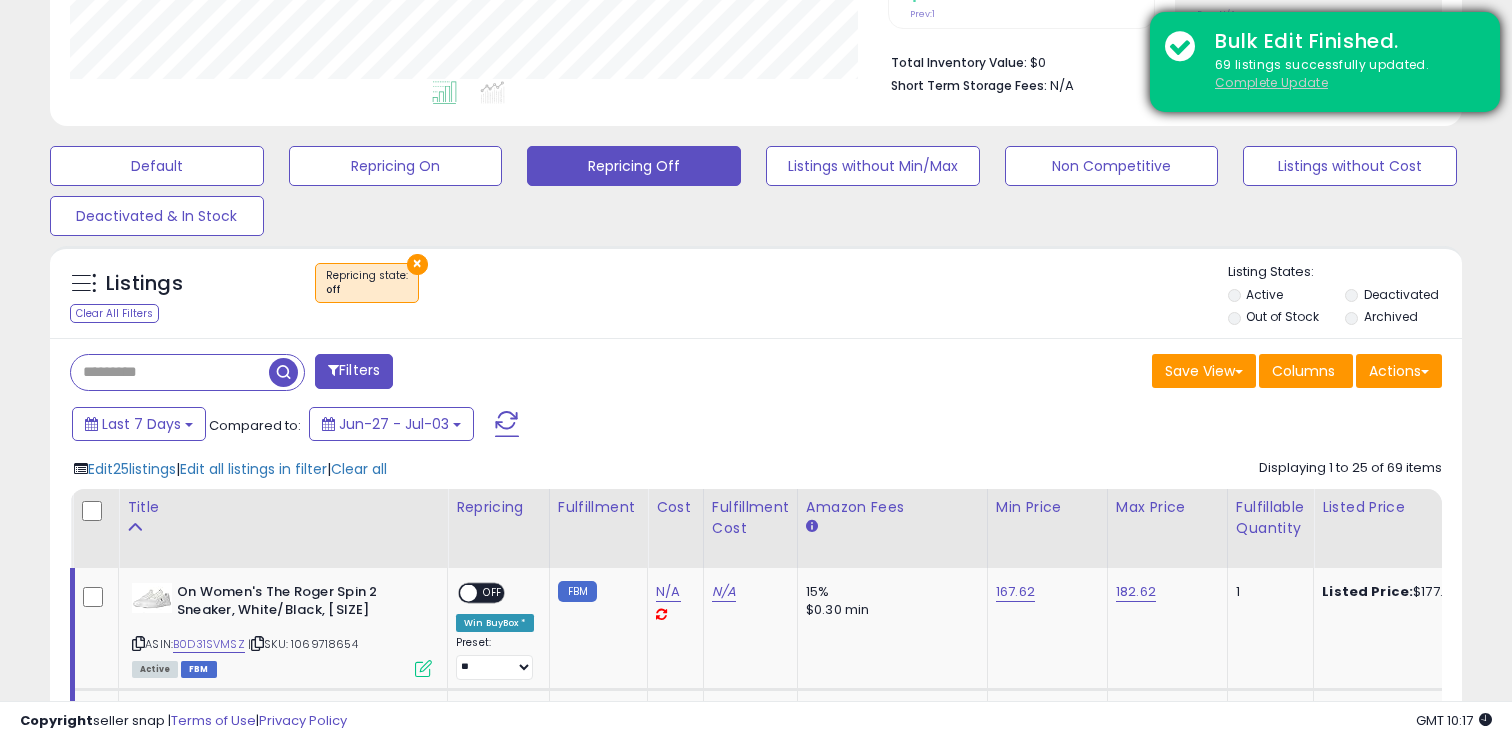 click on "Complete Update" at bounding box center [1271, 82] 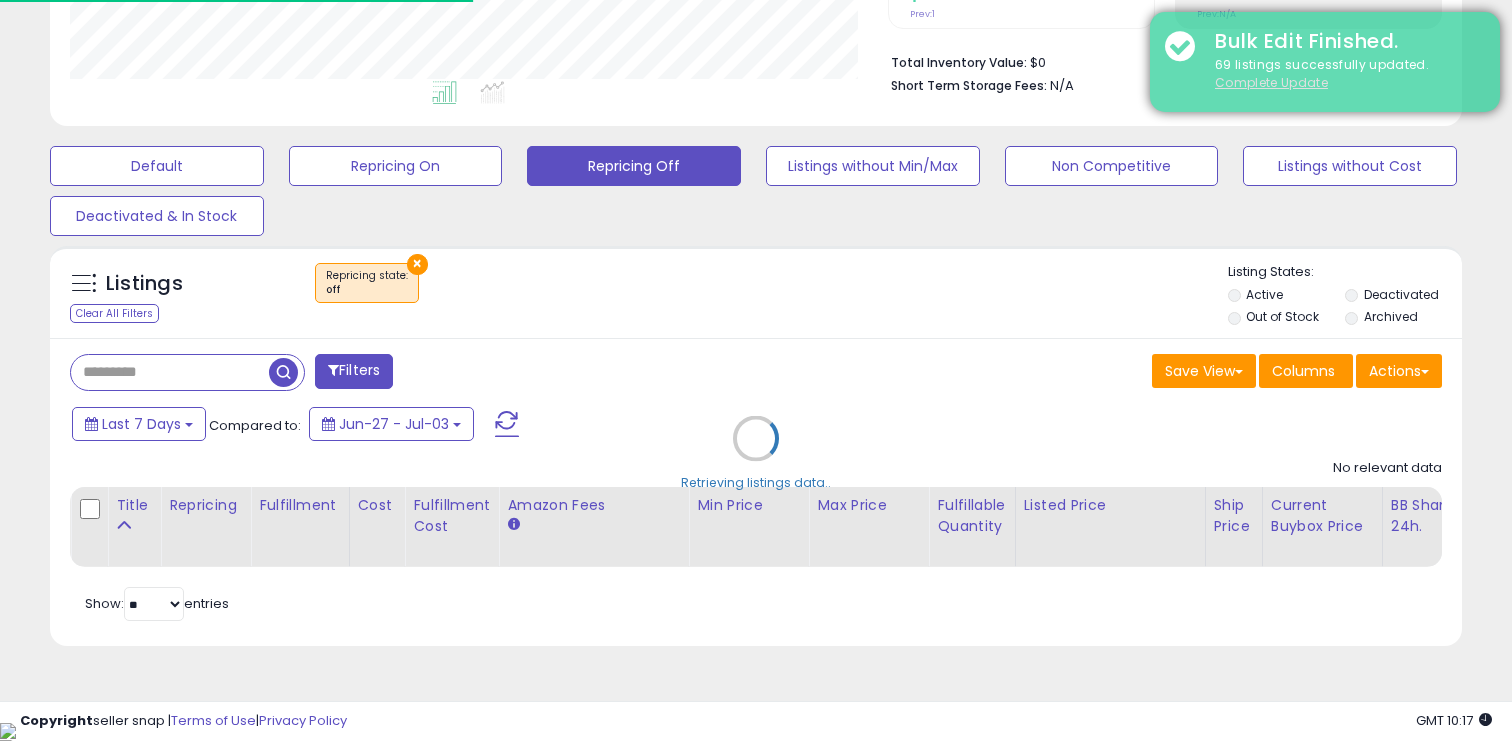 scroll, scrollTop: 464, scrollLeft: 0, axis: vertical 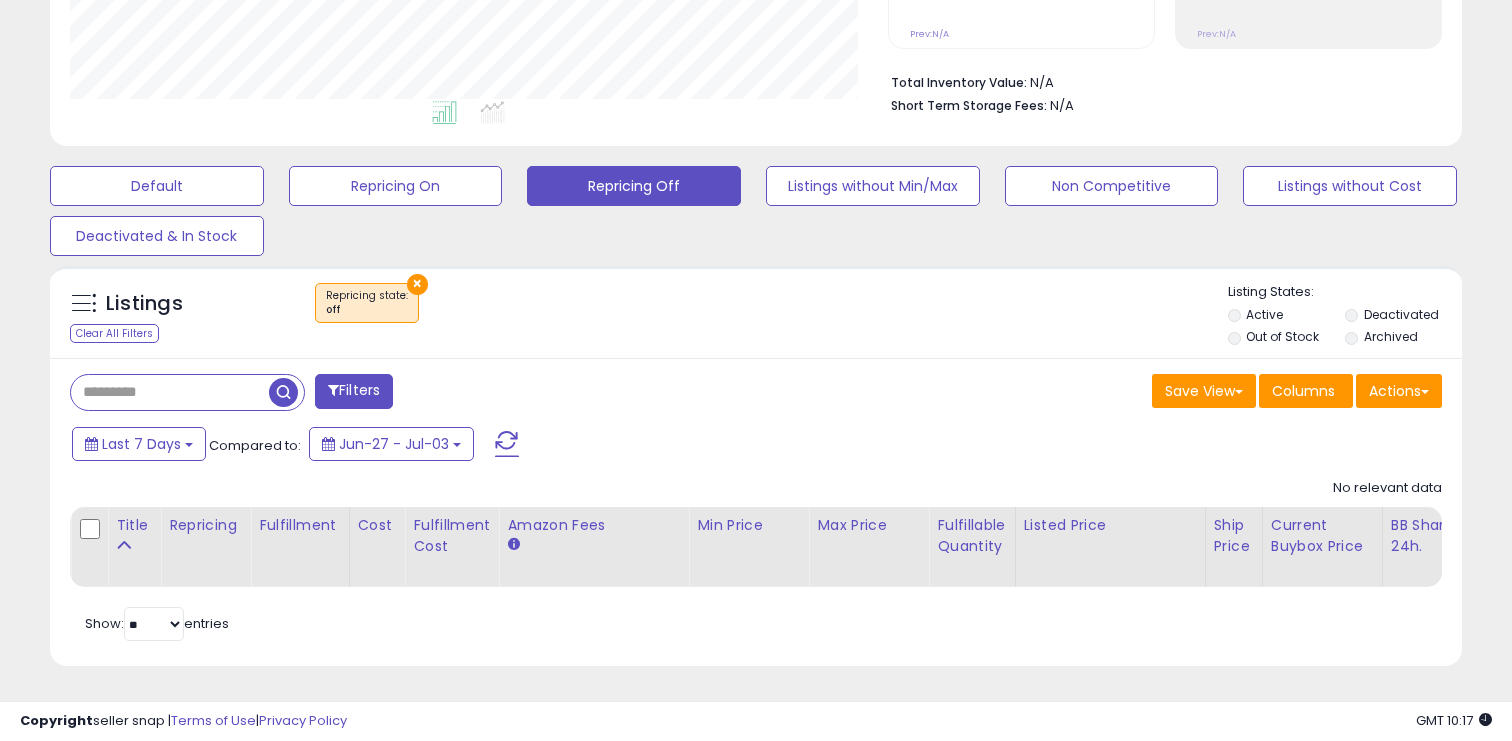 click on "Listings
Clear All Filters
×
Repricing state :
off
Active" at bounding box center (756, 312) 